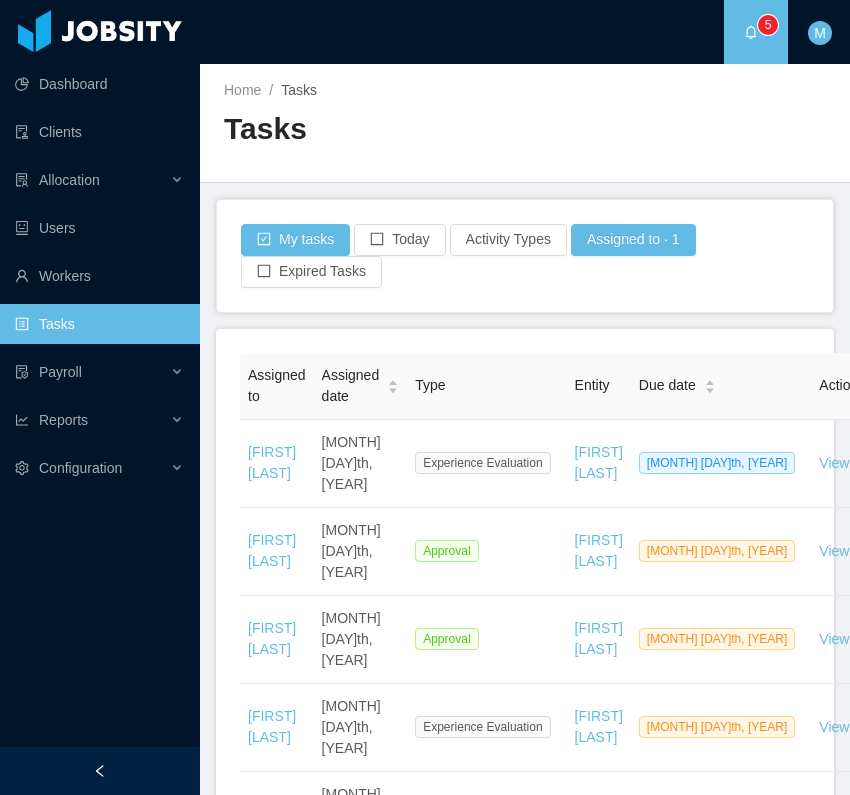 scroll, scrollTop: 0, scrollLeft: 0, axis: both 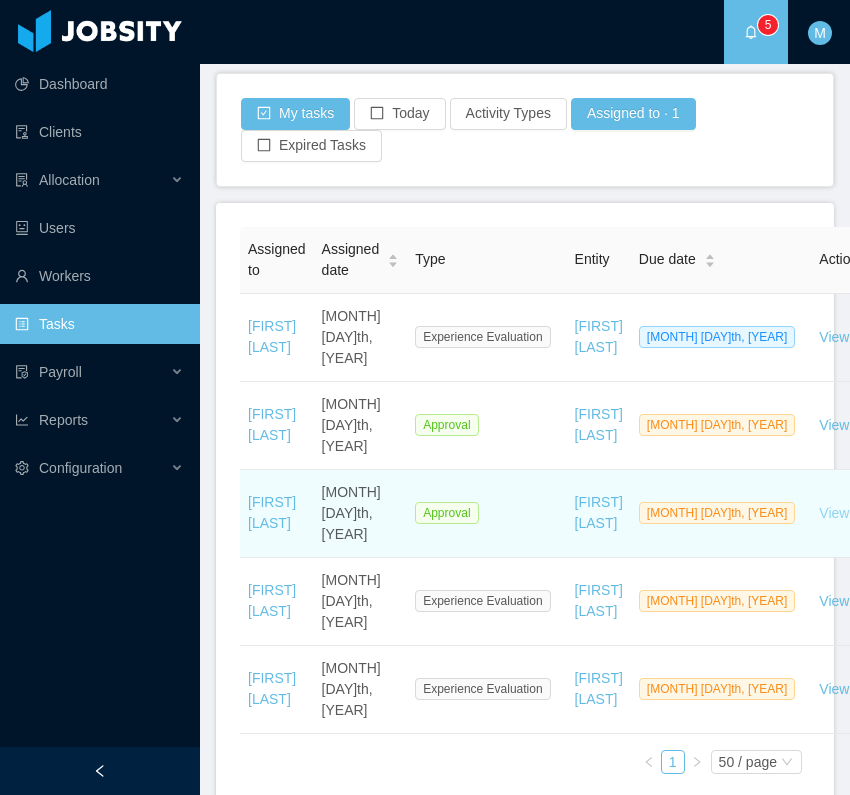 click on "View" at bounding box center (834, 513) 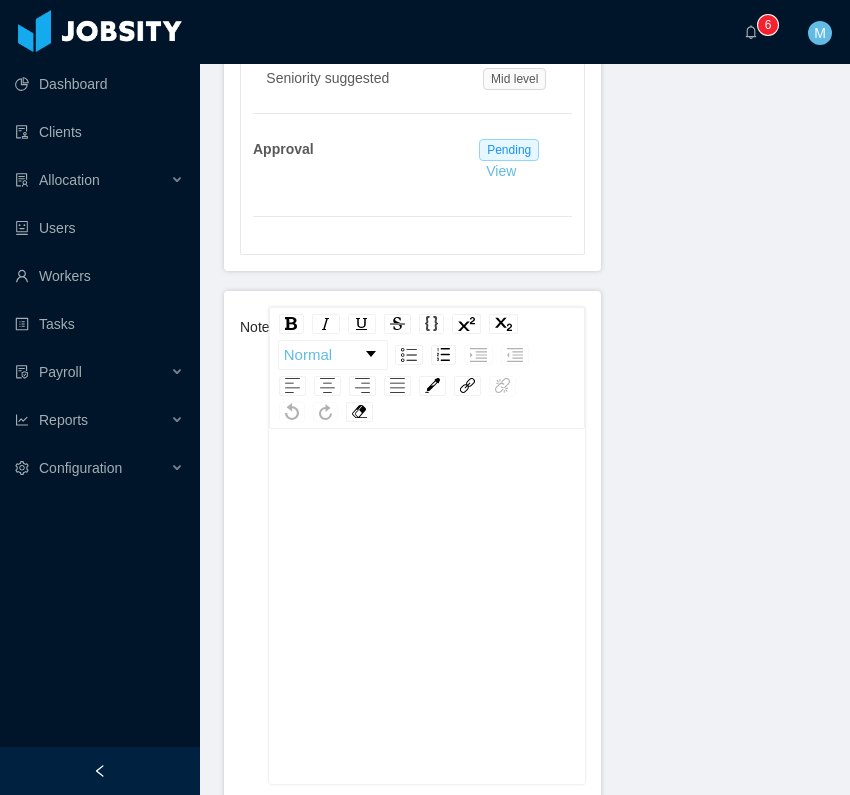 scroll, scrollTop: 1047, scrollLeft: 0, axis: vertical 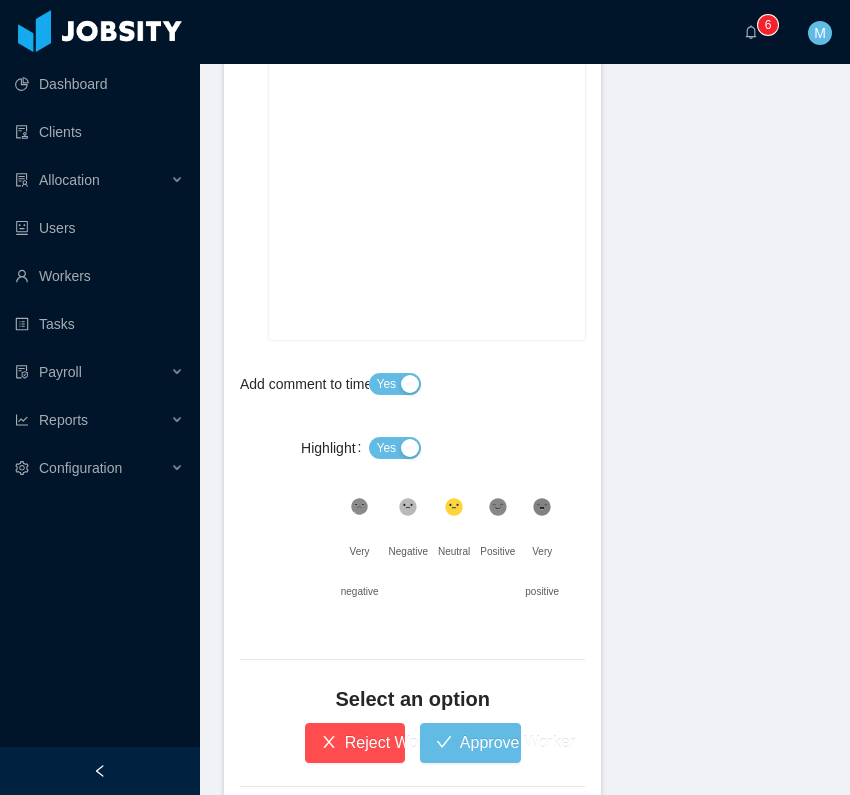 click 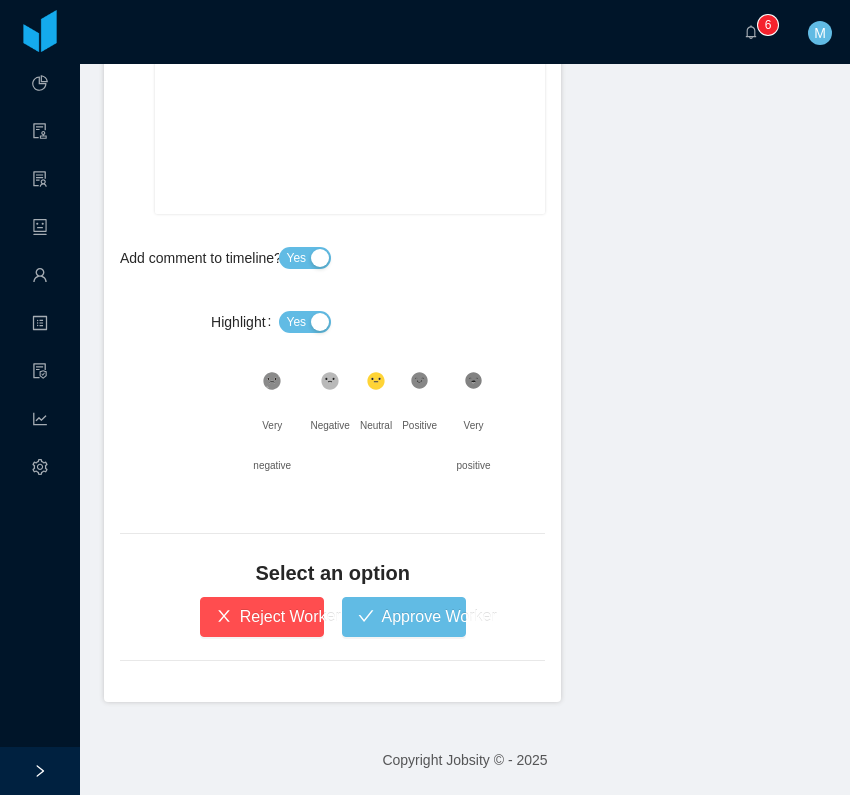 scroll, scrollTop: 1291, scrollLeft: 0, axis: vertical 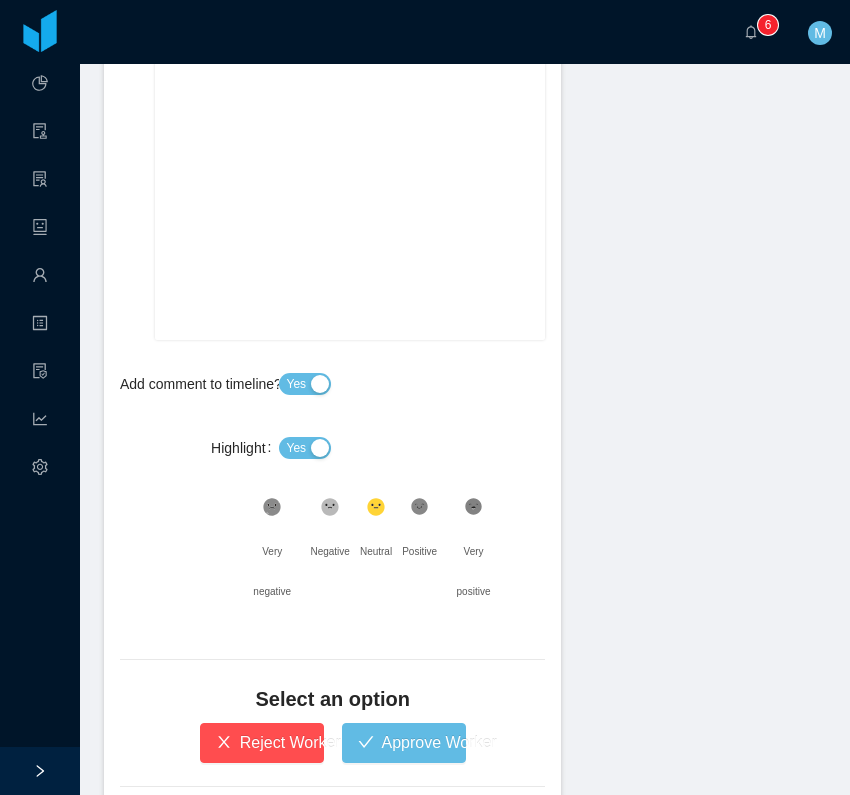 click on "Yes" at bounding box center (296, 448) 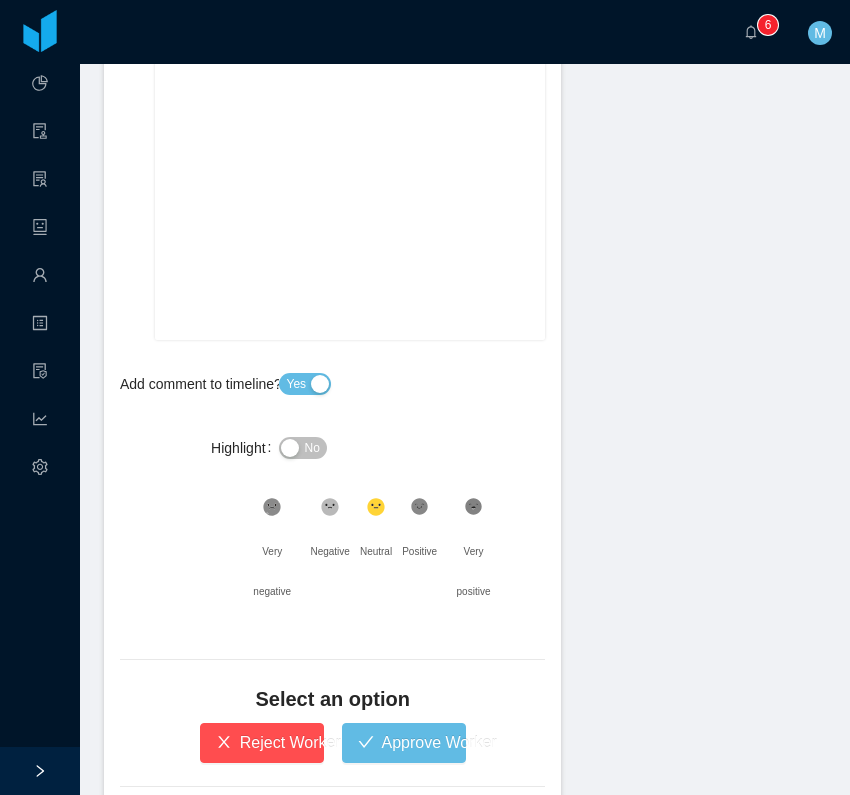 click 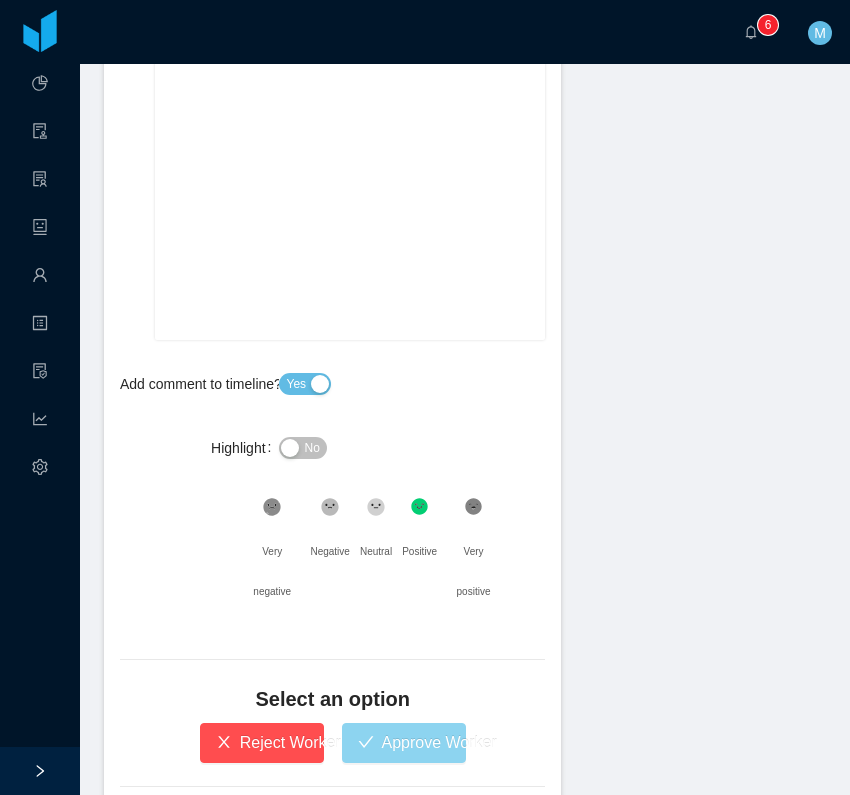 click on "Approve Worker" at bounding box center (404, 743) 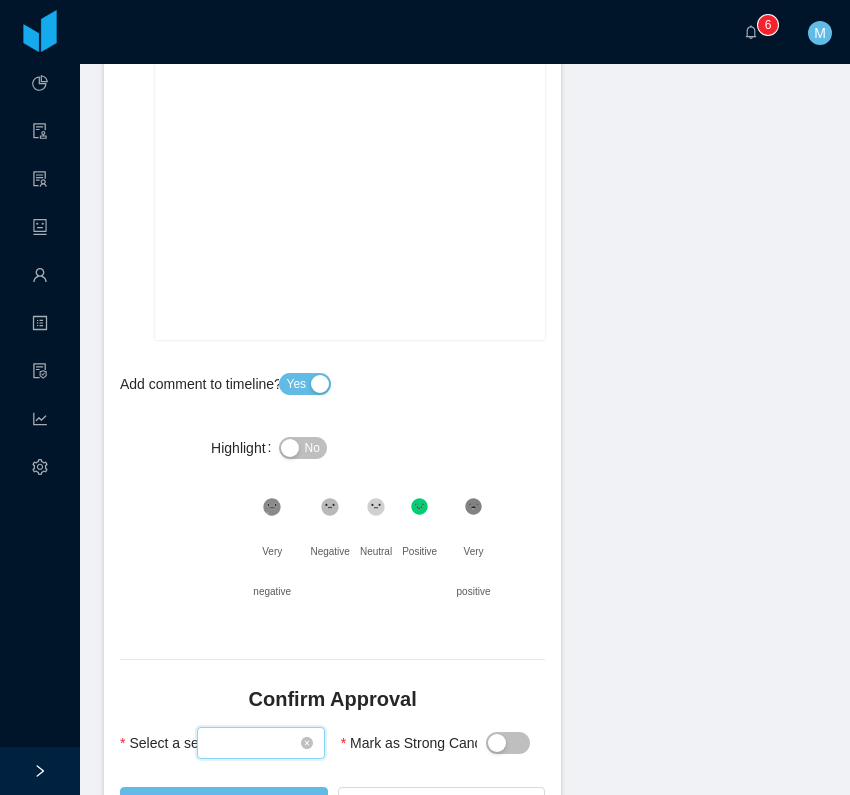 click on "Select seniority" at bounding box center (254, 743) 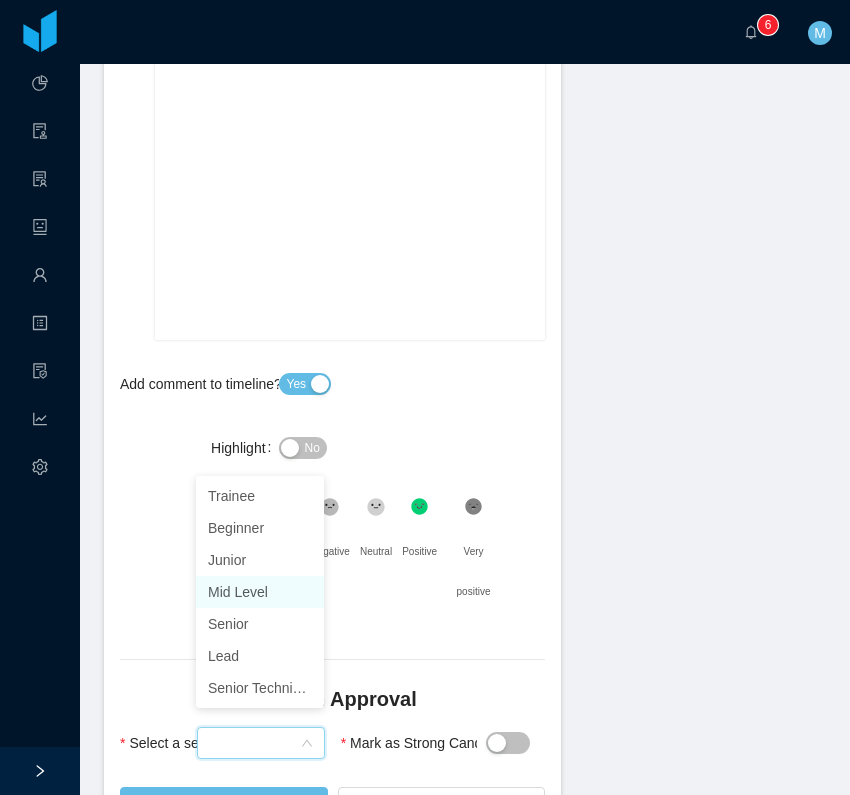 click on "Mid Level" at bounding box center [260, 592] 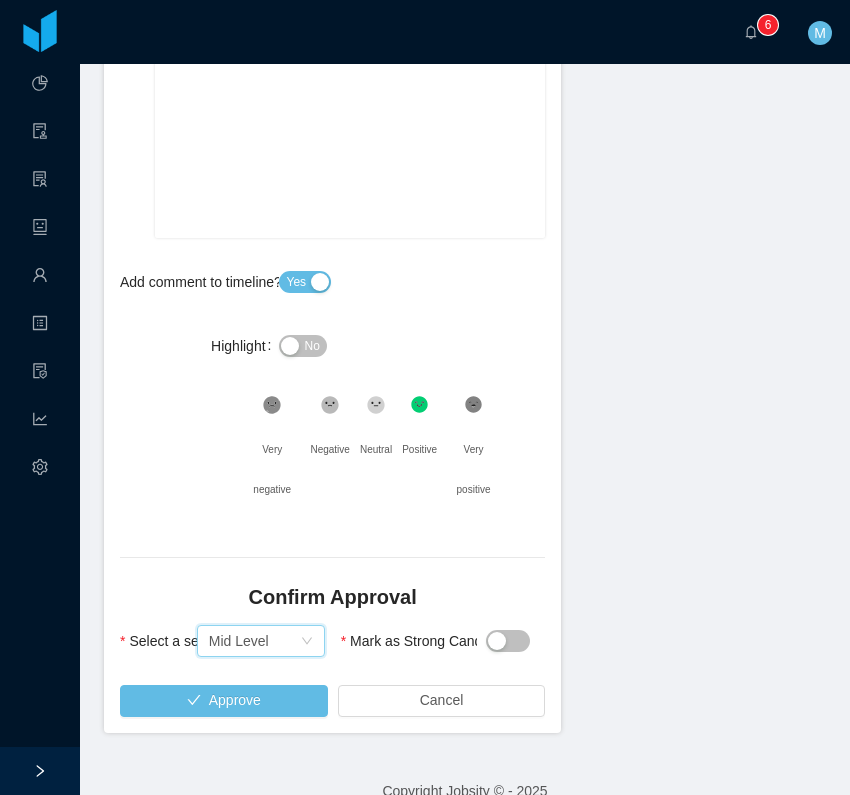 scroll, scrollTop: 1408, scrollLeft: 0, axis: vertical 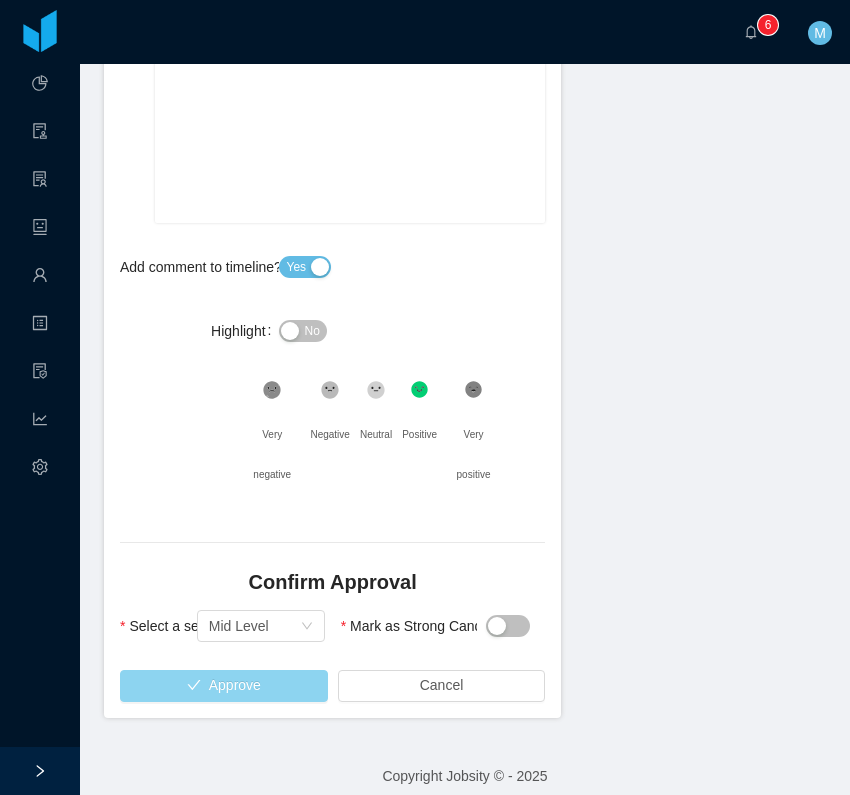 click on "Approve" at bounding box center (224, 686) 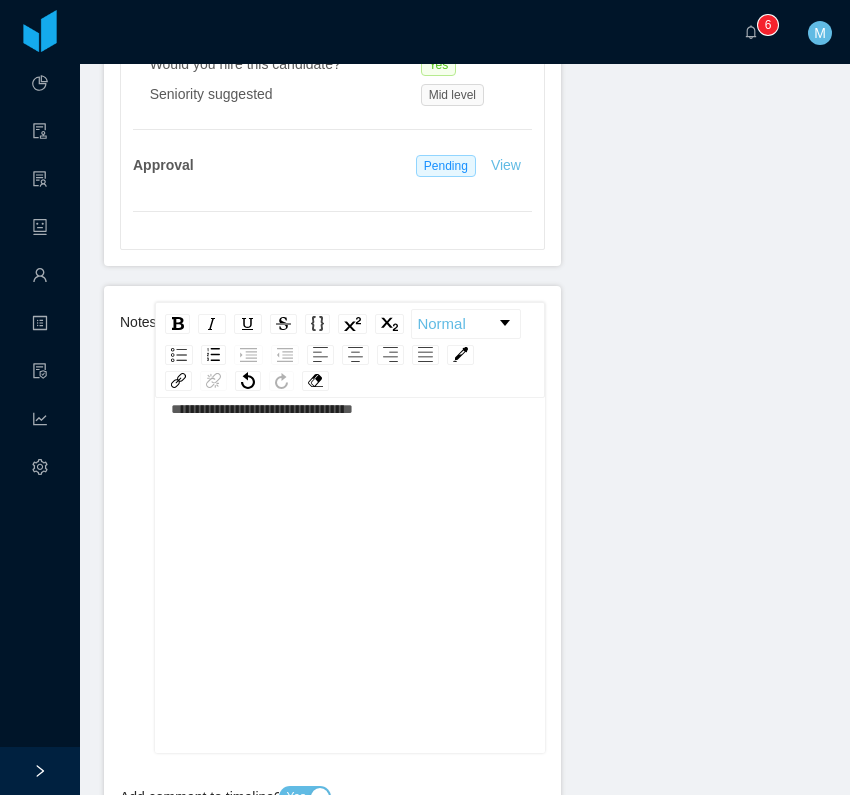 scroll, scrollTop: 860, scrollLeft: 0, axis: vertical 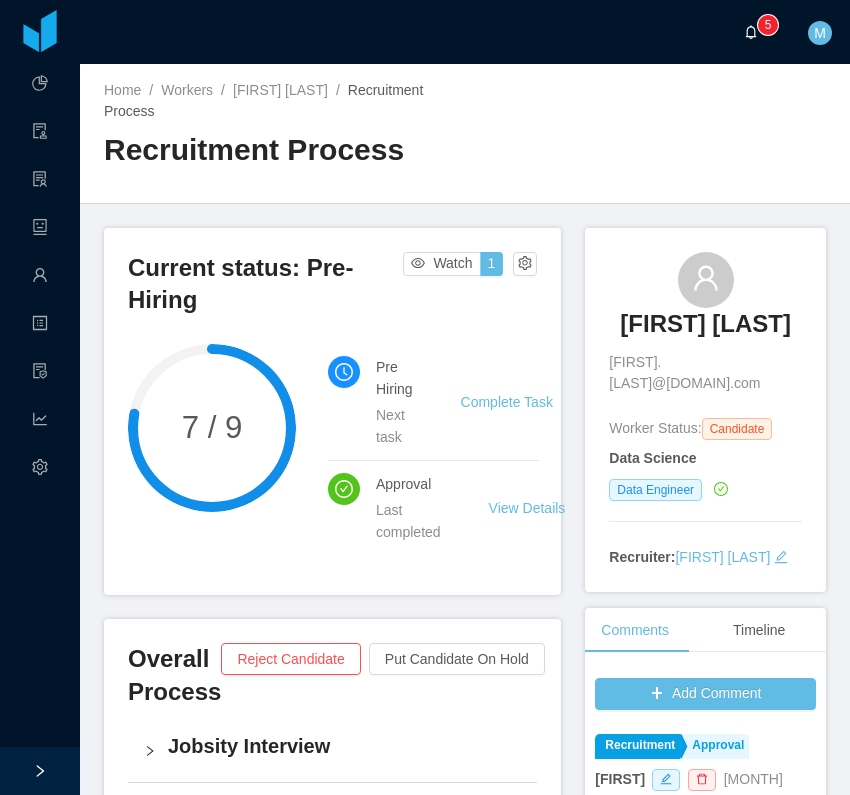 click on "0 1 2 3 4 5 6 7 8 9 0 1 2 3 4 5 6 7 8 9 0 1 2 3 4 5 6 7 8 9" at bounding box center (756, 32) 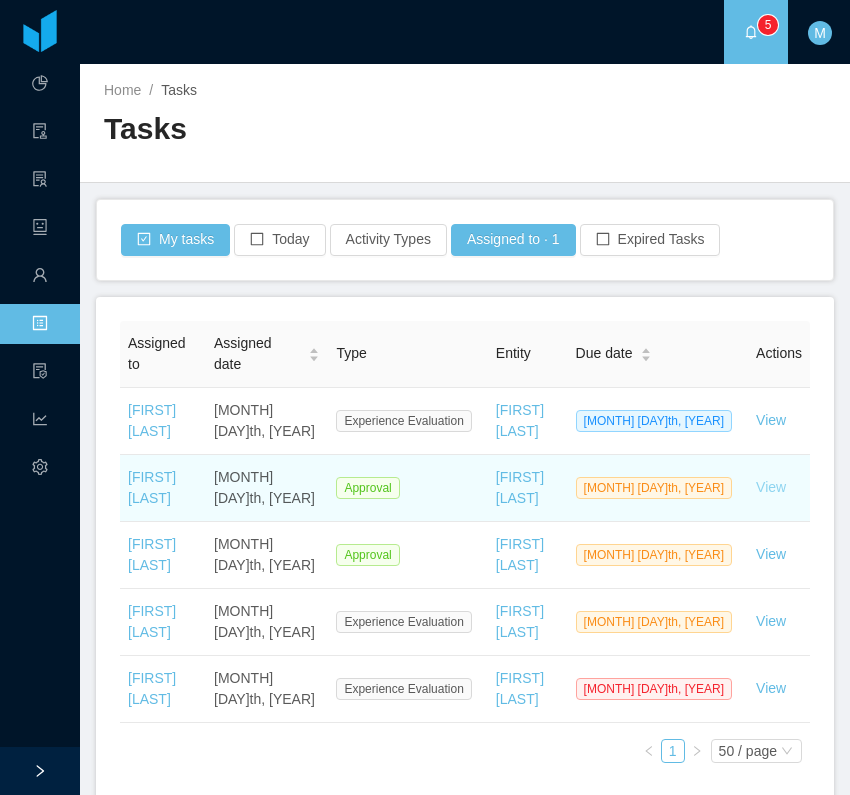 click on "View" at bounding box center (771, 487) 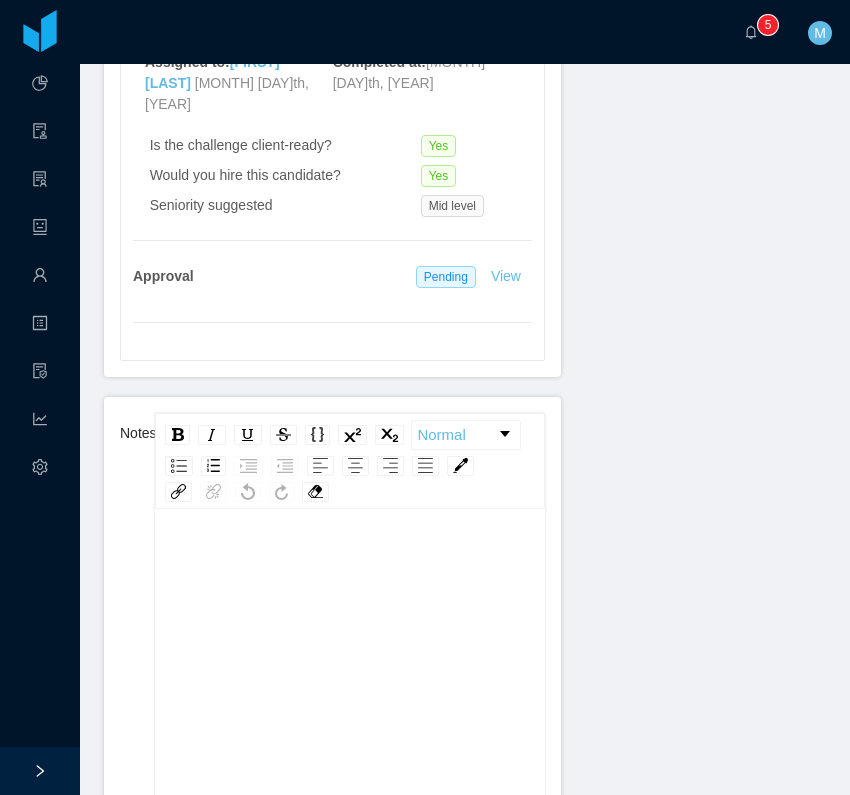 scroll, scrollTop: 772, scrollLeft: 0, axis: vertical 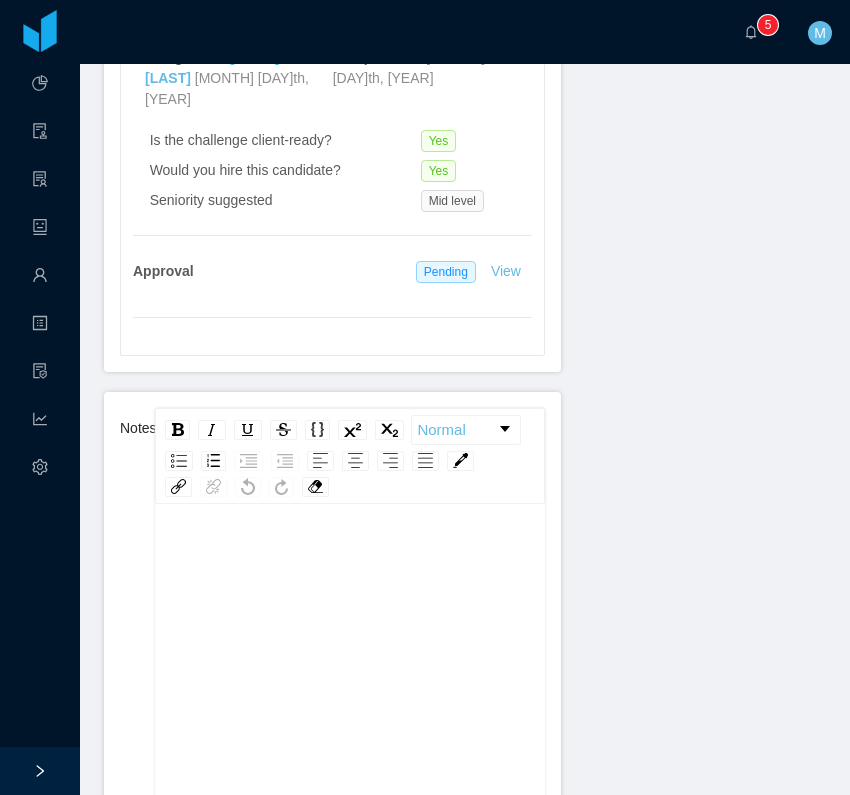 click at bounding box center [350, 558] 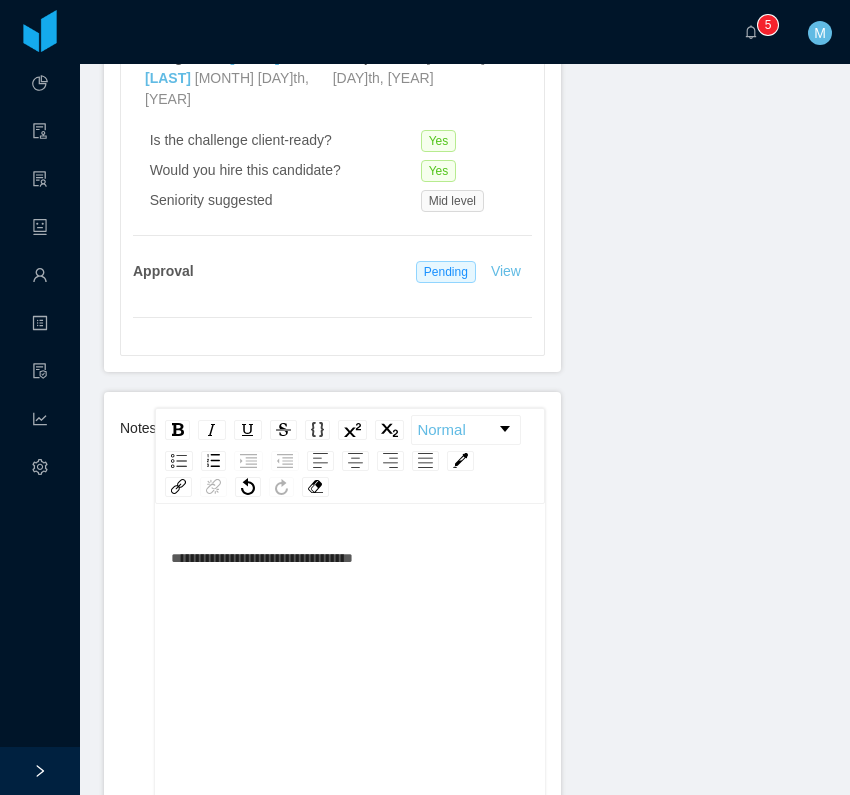 scroll, scrollTop: 43, scrollLeft: 0, axis: vertical 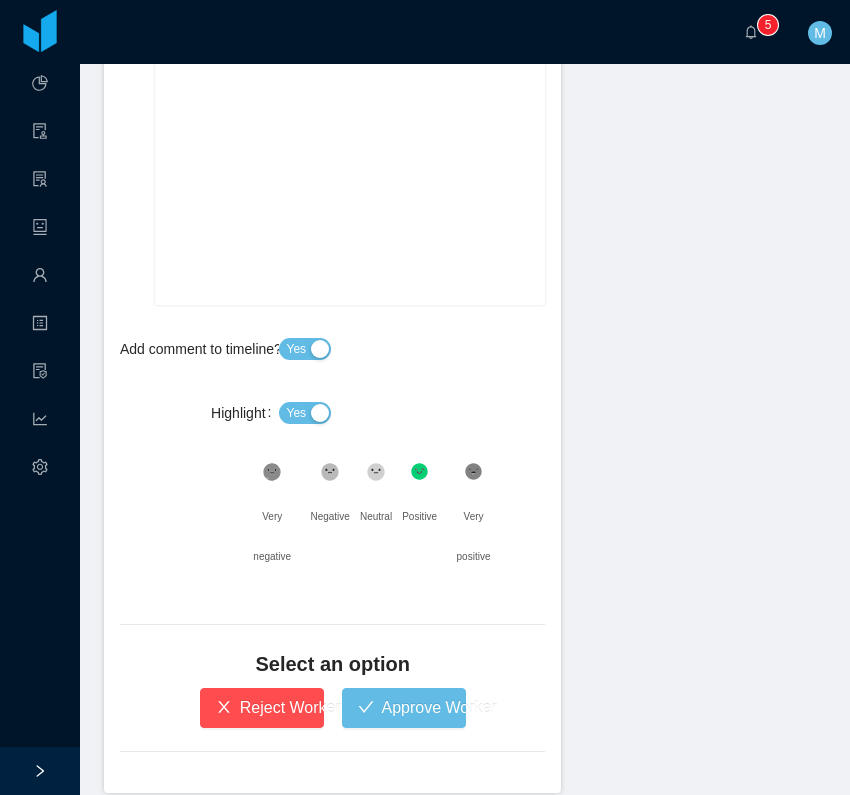 click on "Yes" at bounding box center [296, 413] 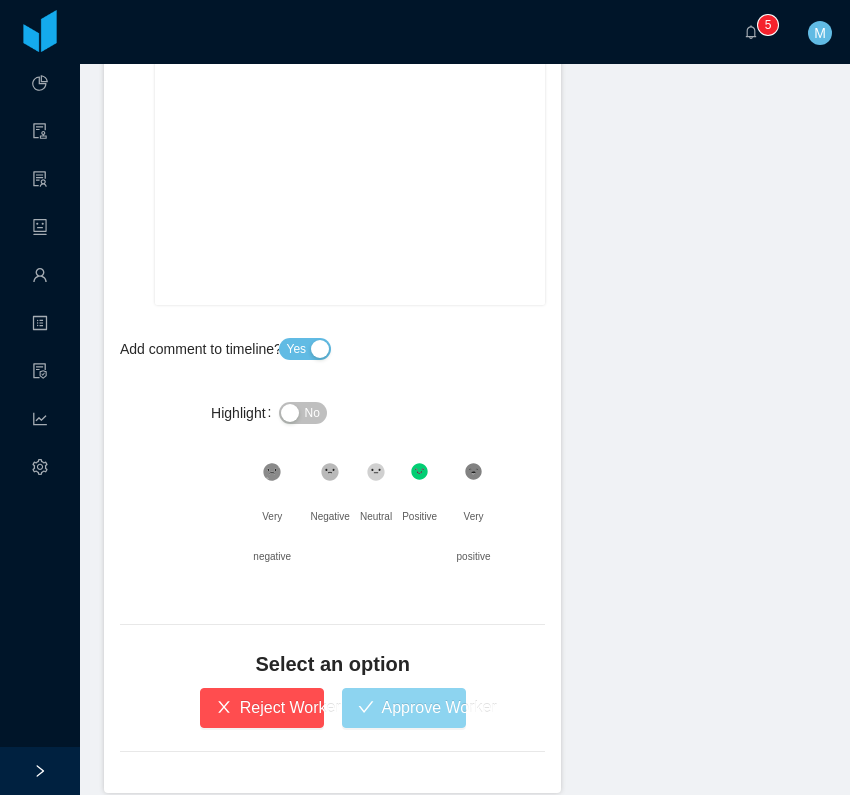 click on "Approve Worker" at bounding box center (404, 708) 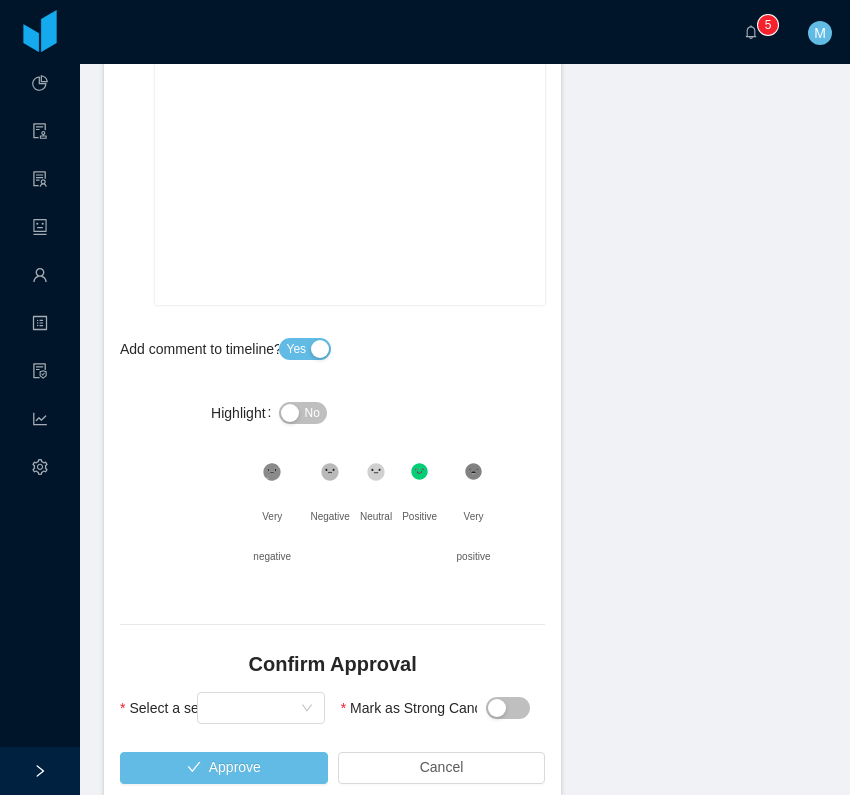 click on "Select seniority" at bounding box center [261, 708] 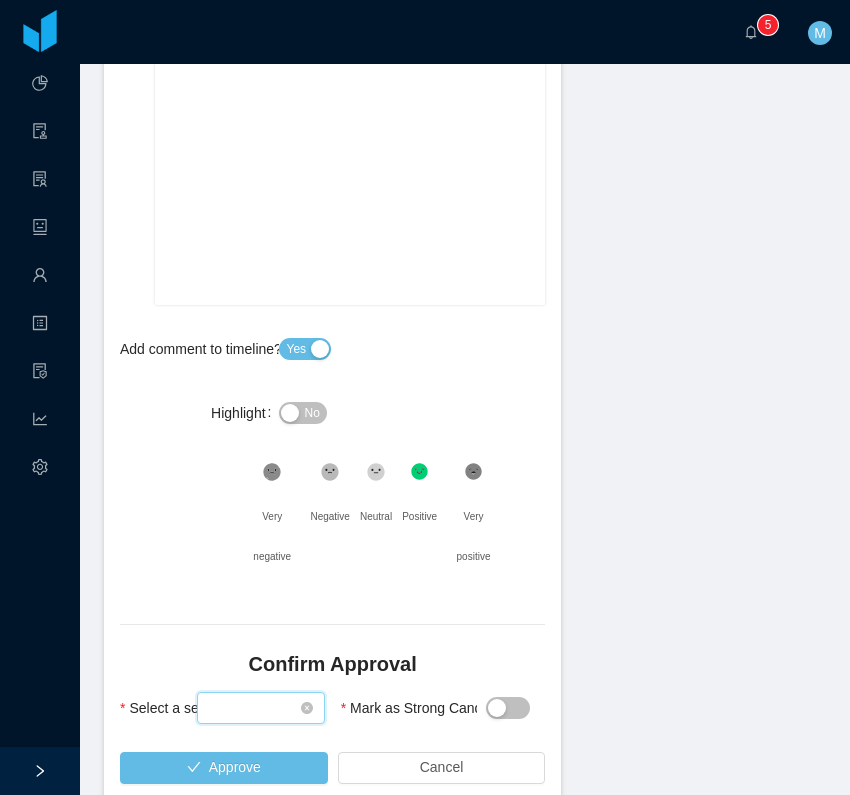 click on "Select seniority" at bounding box center [254, 708] 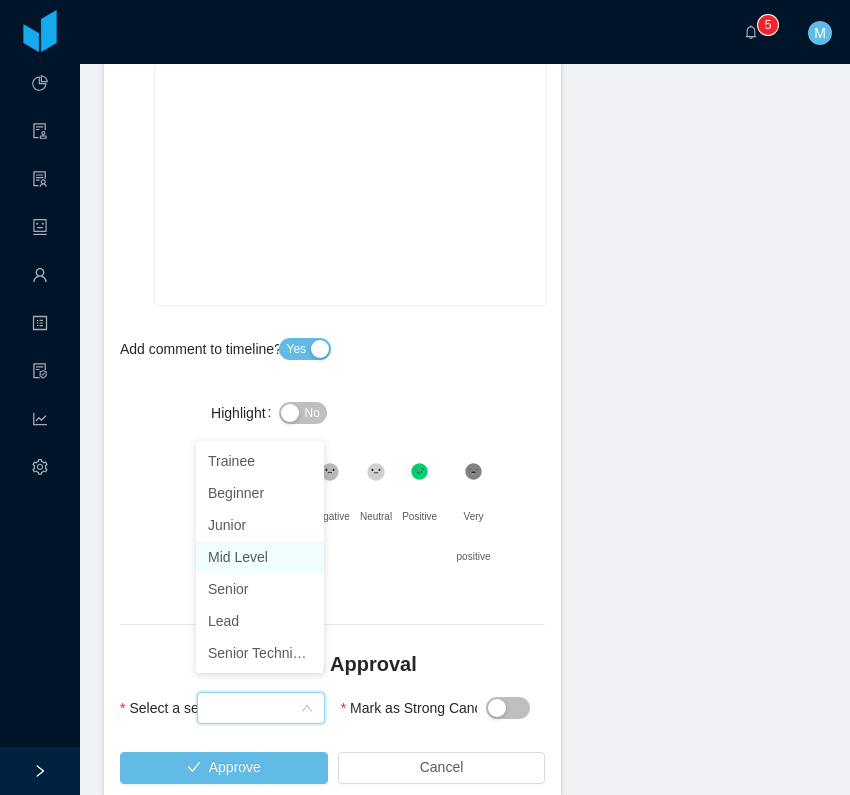 click on "Mid Level" at bounding box center [260, 557] 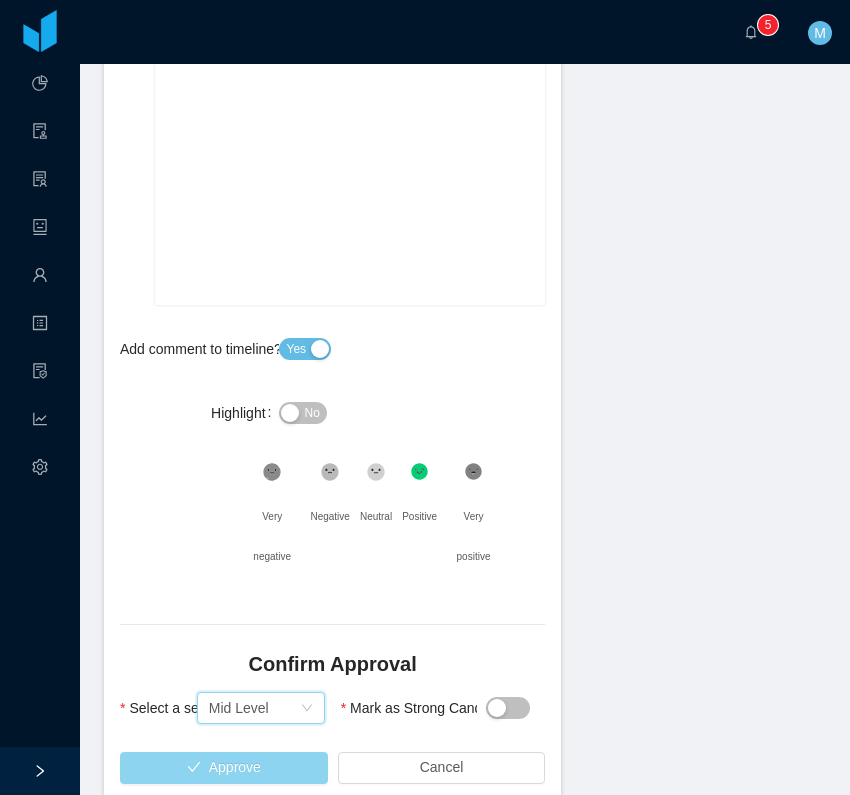 click on "Approve" at bounding box center (224, 768) 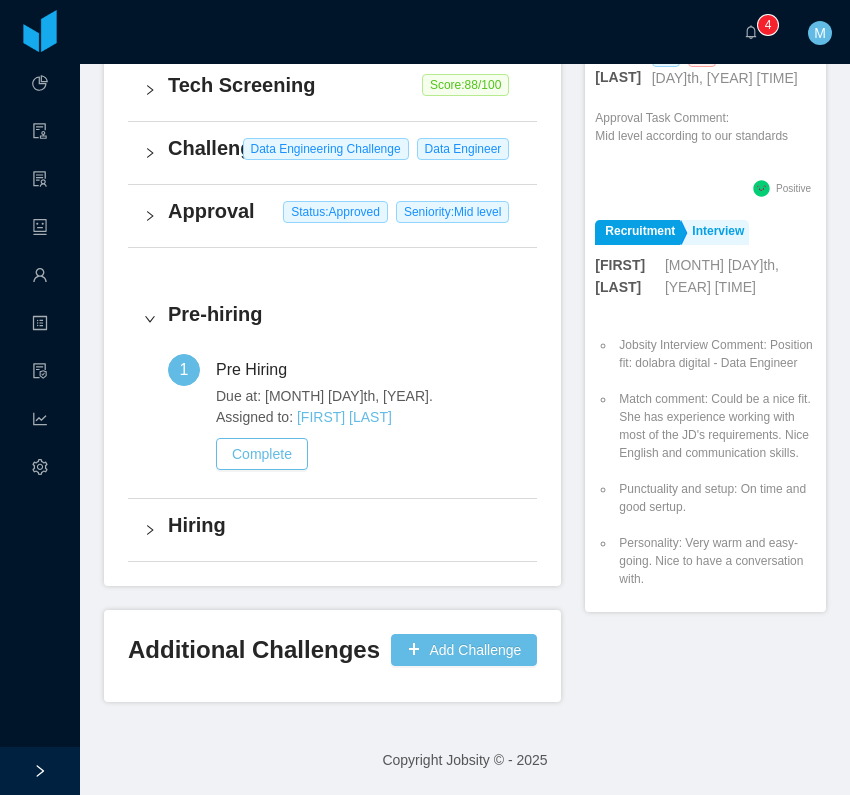 scroll, scrollTop: 705, scrollLeft: 0, axis: vertical 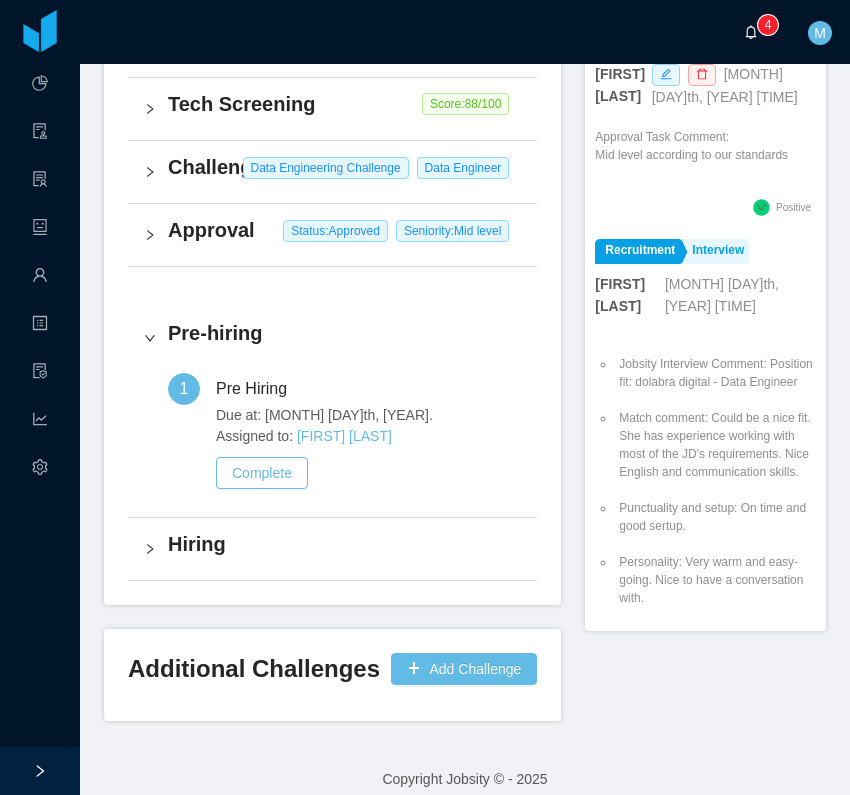 click on "0 1 2 3 4 5 6 7 8 9 0 1 2 3 4 5 6 7 8 9 0 1 2 3 4 5 6 7 8 9" at bounding box center (756, 32) 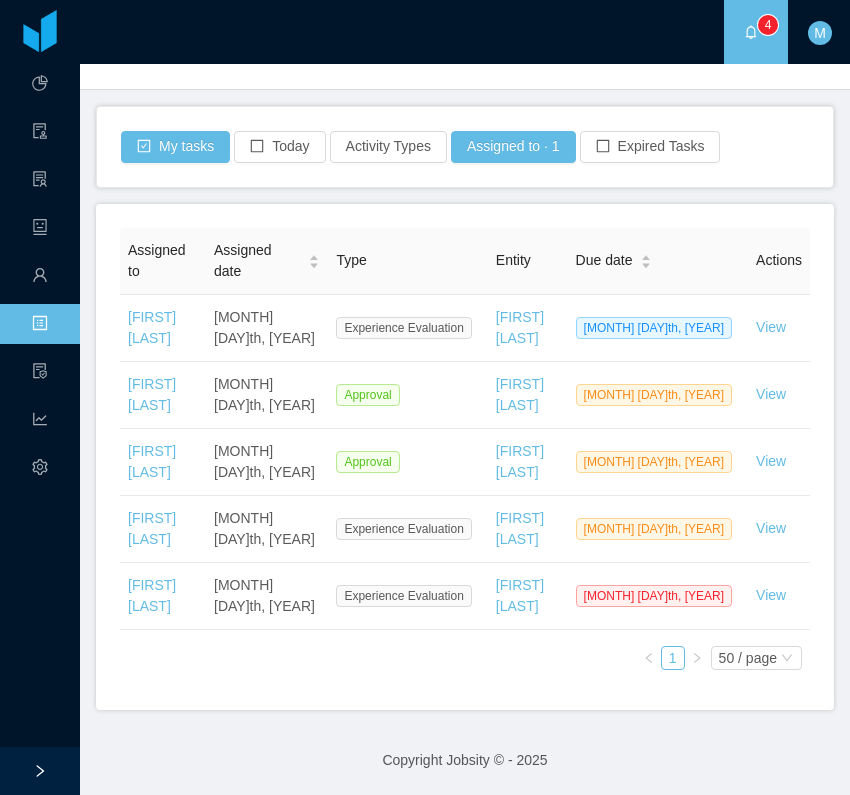 scroll, scrollTop: 93, scrollLeft: 0, axis: vertical 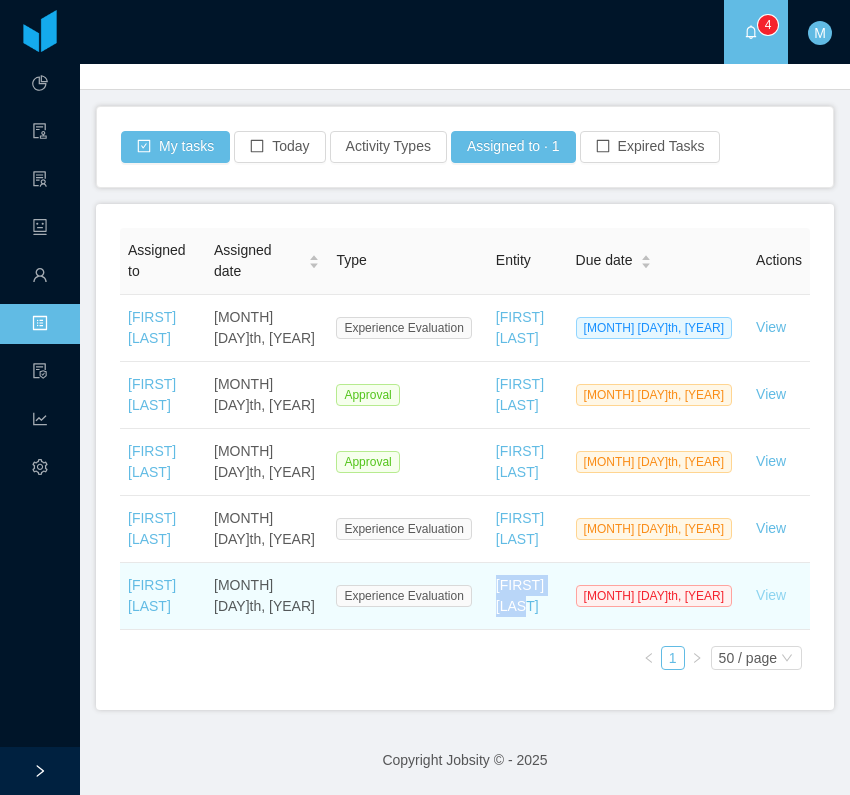 click on "View" at bounding box center [771, 595] 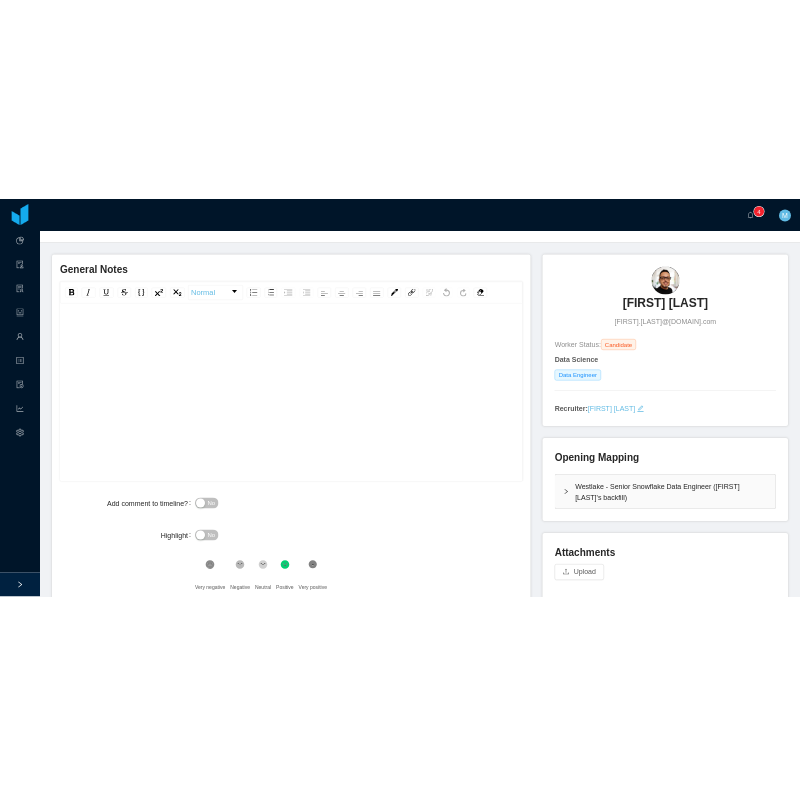 scroll, scrollTop: 98, scrollLeft: 0, axis: vertical 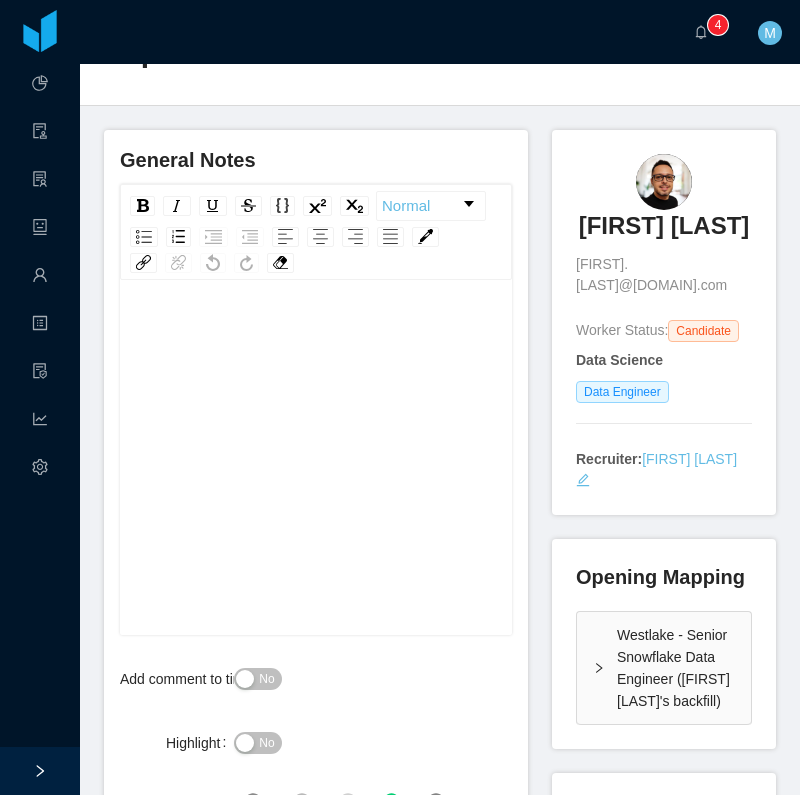 click at bounding box center [316, 489] 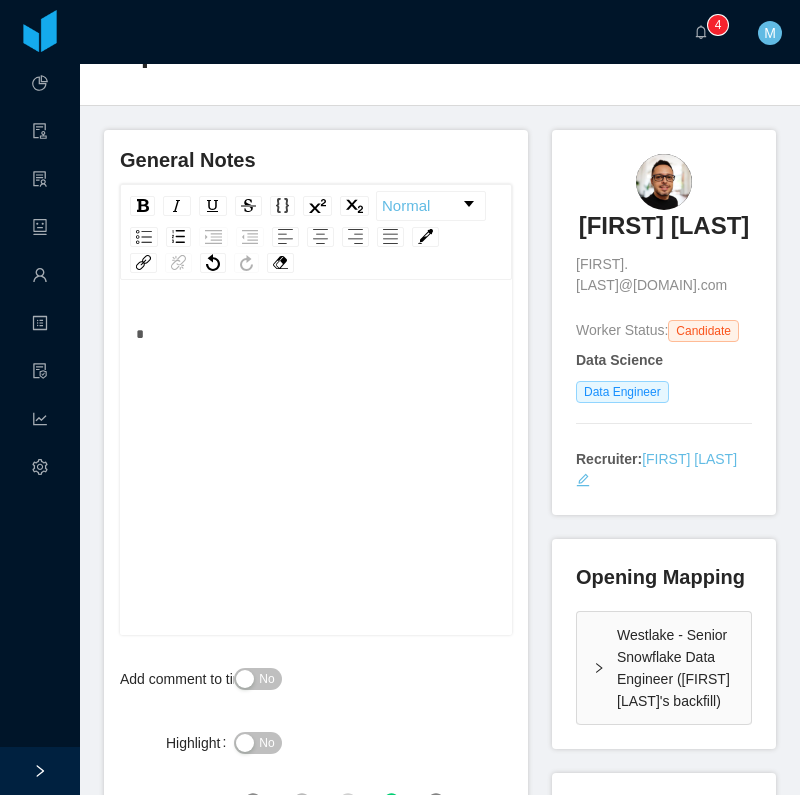 type 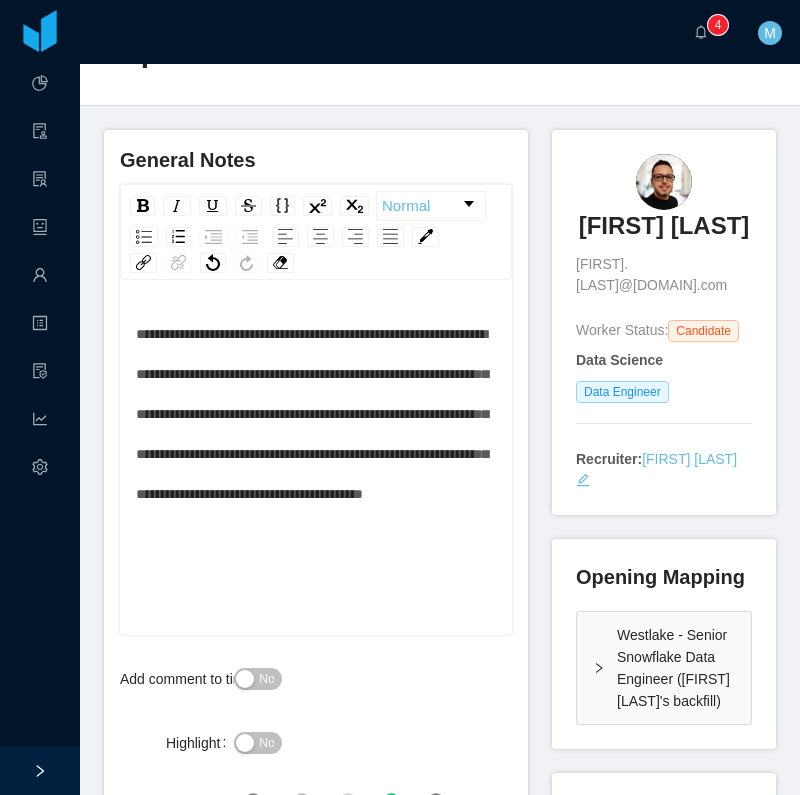 click on "**********" at bounding box center [312, 414] 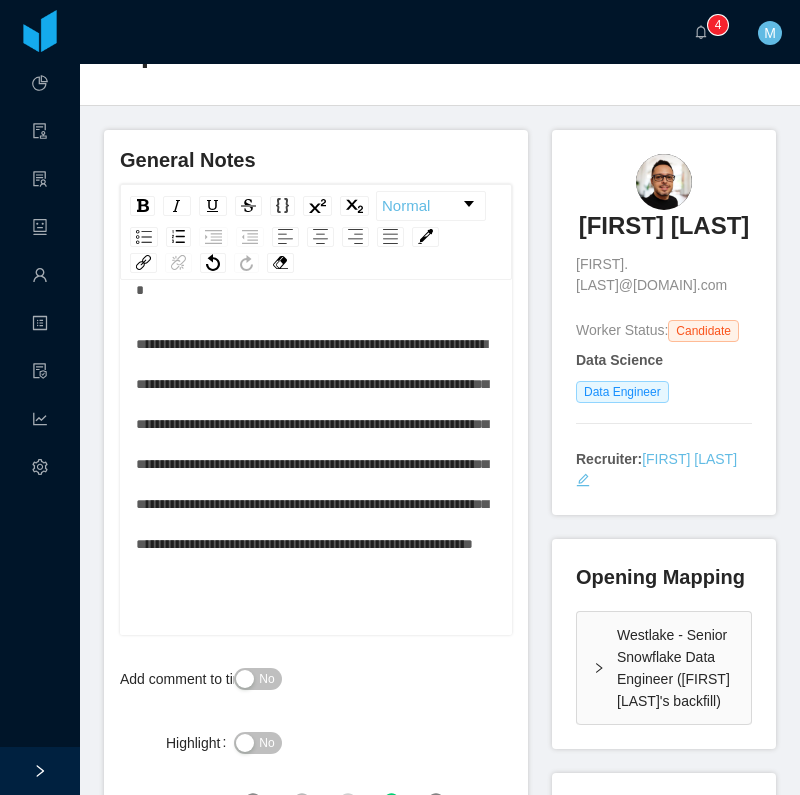 scroll, scrollTop: 92, scrollLeft: 0, axis: vertical 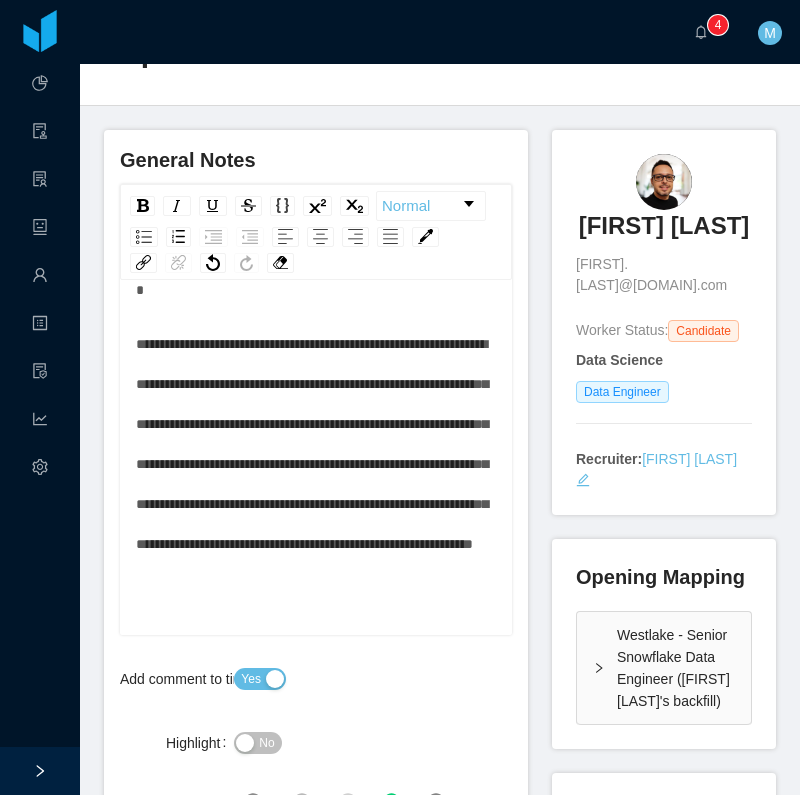 click on "**********" at bounding box center (316, 444) 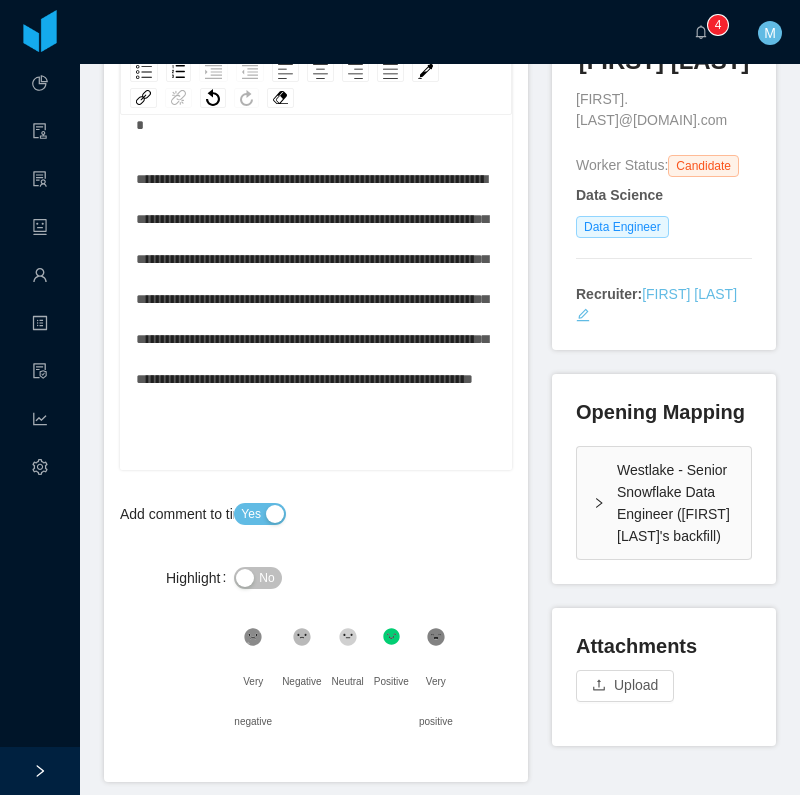 scroll, scrollTop: 237, scrollLeft: 0, axis: vertical 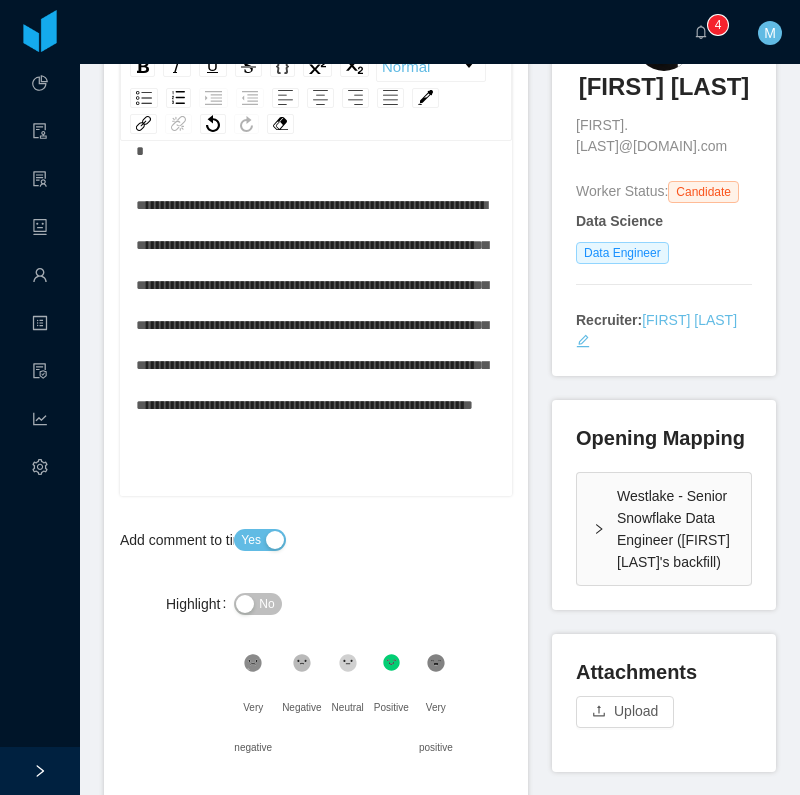 click on "**********" at bounding box center (316, 263) 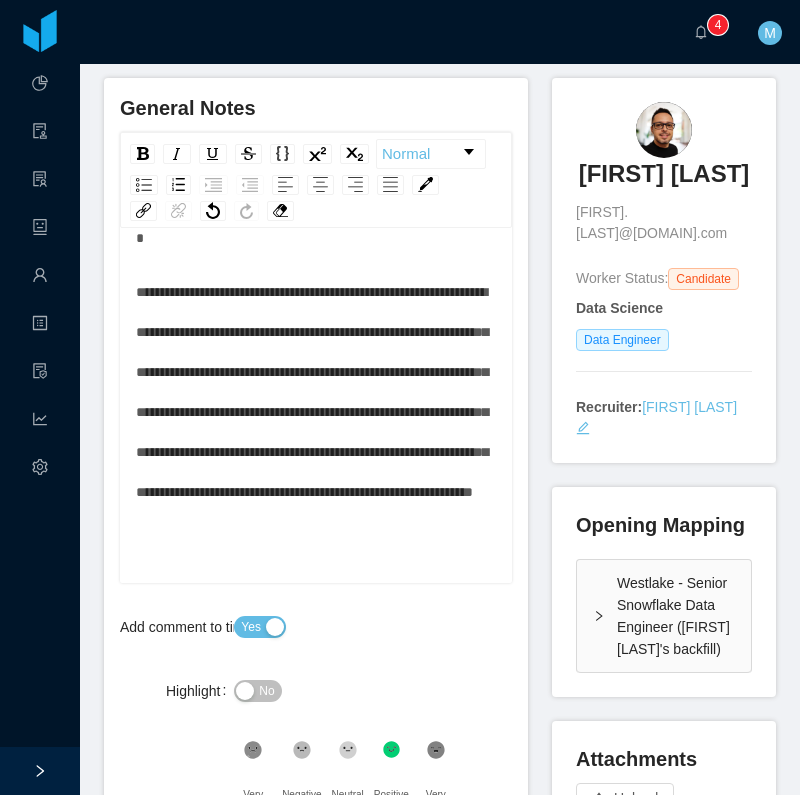 click on "**********" at bounding box center (312, 392) 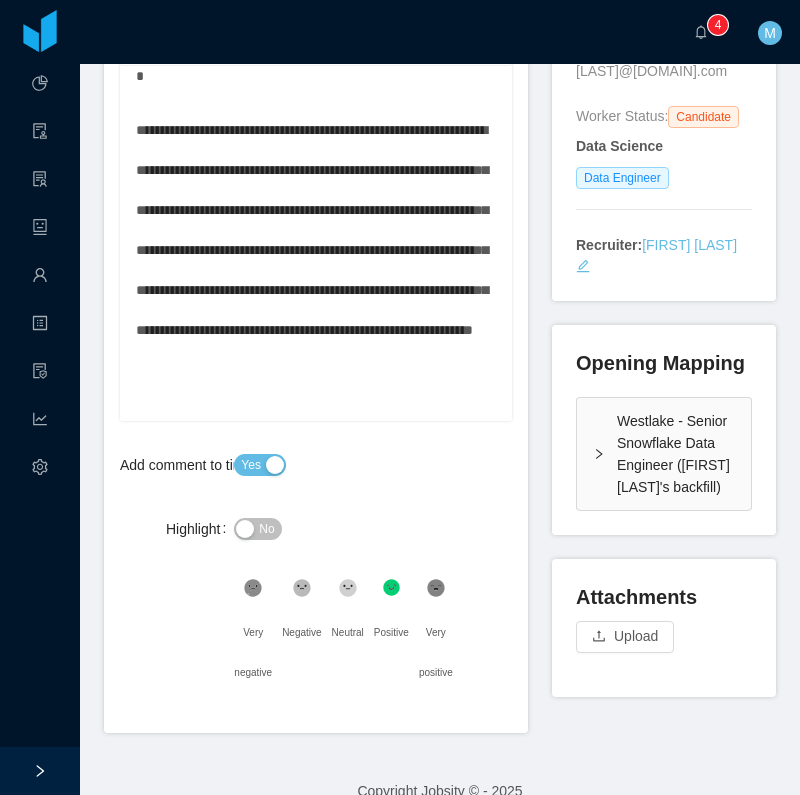 scroll, scrollTop: 353, scrollLeft: 0, axis: vertical 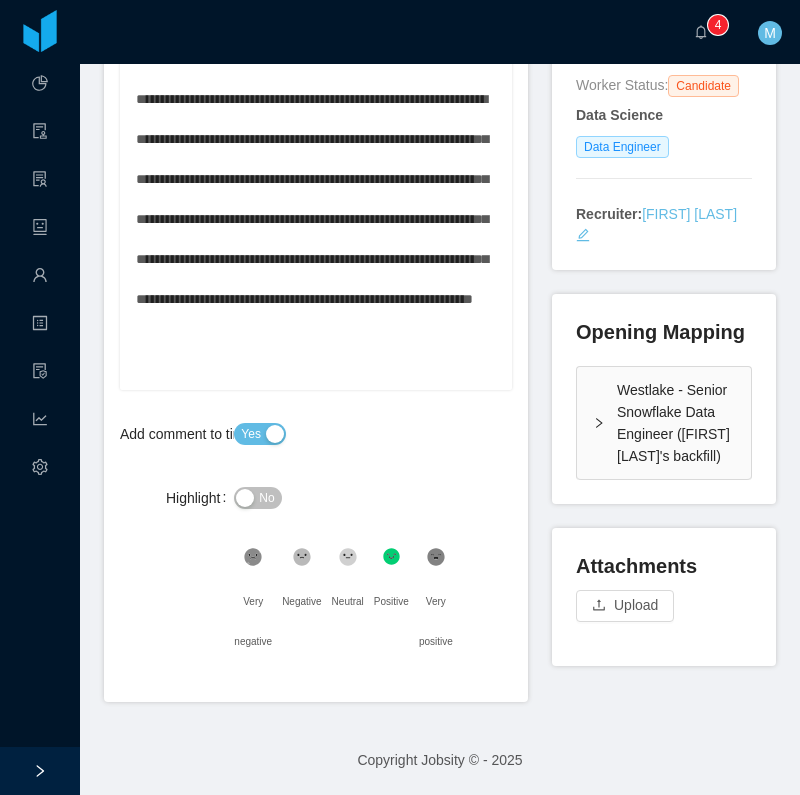 click on "**********" at bounding box center [316, 199] 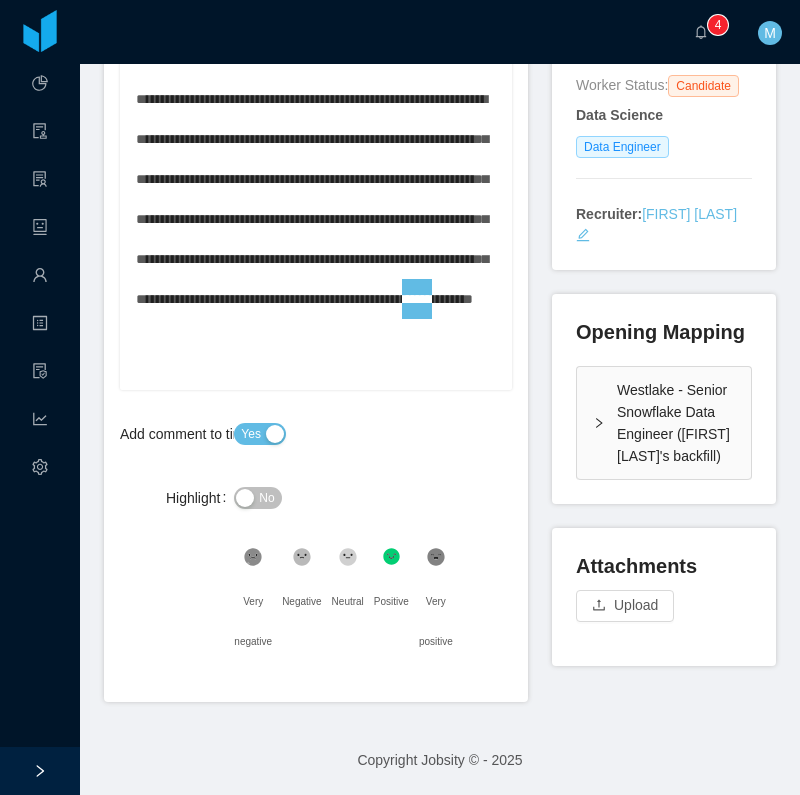 drag, startPoint x: 324, startPoint y: 361, endPoint x: 277, endPoint y: 365, distance: 47.169907 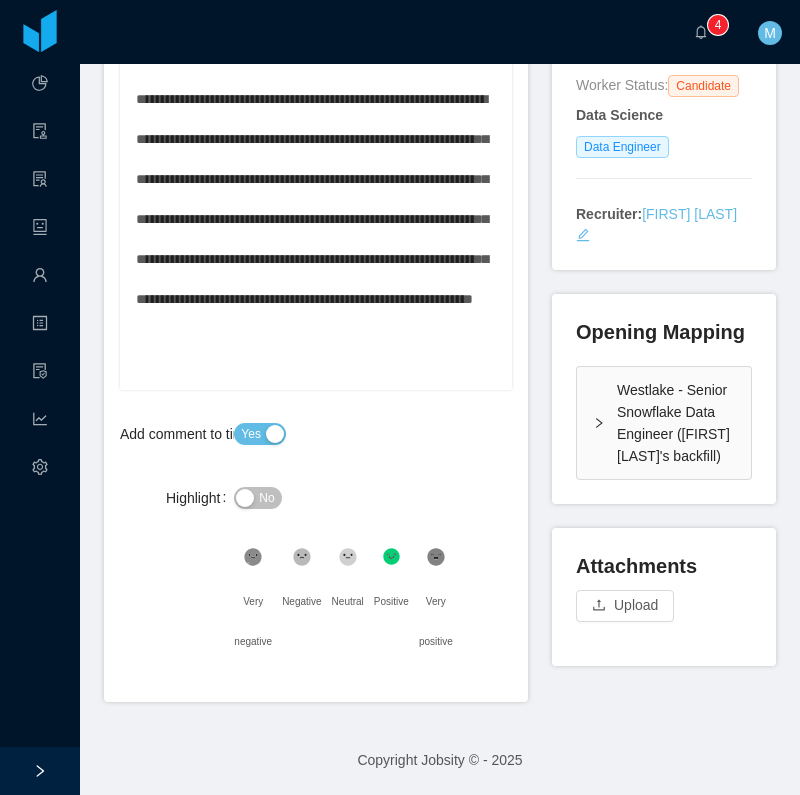 click on "**********" at bounding box center (312, 199) 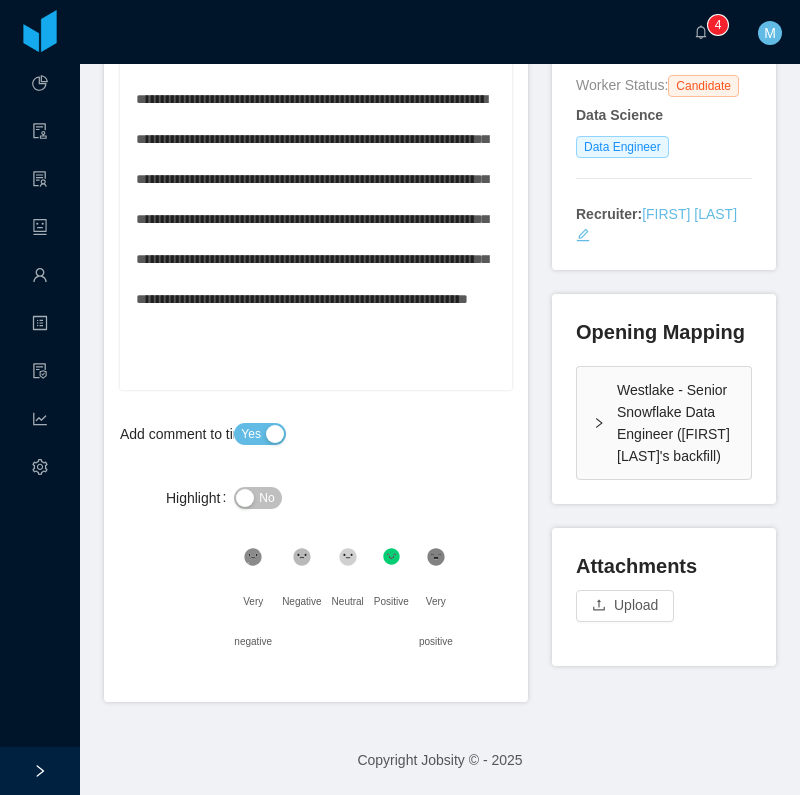 scroll, scrollTop: 0, scrollLeft: 0, axis: both 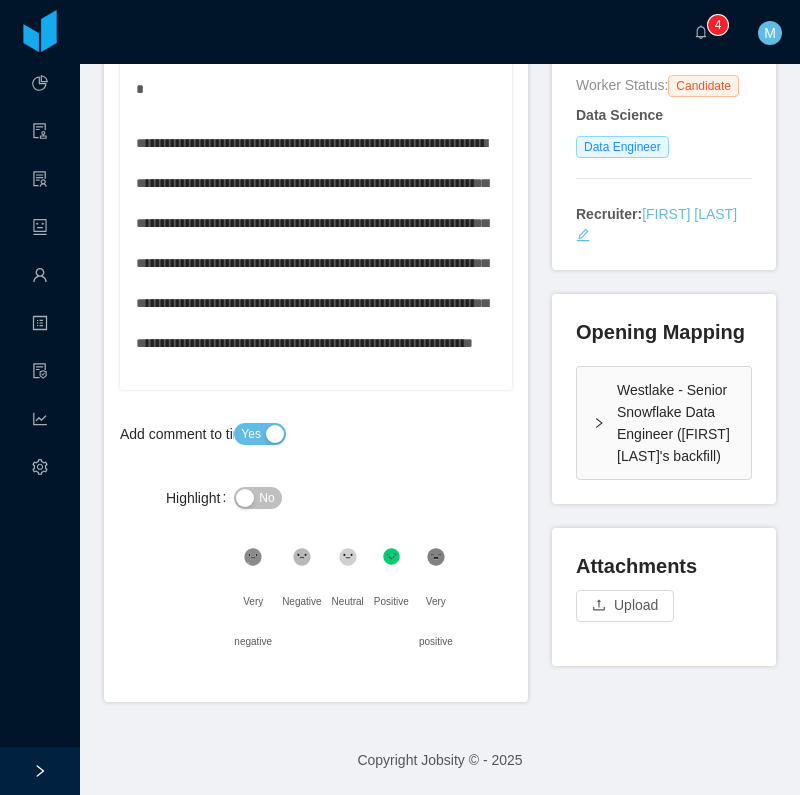 click on "**********" at bounding box center [316, 216] 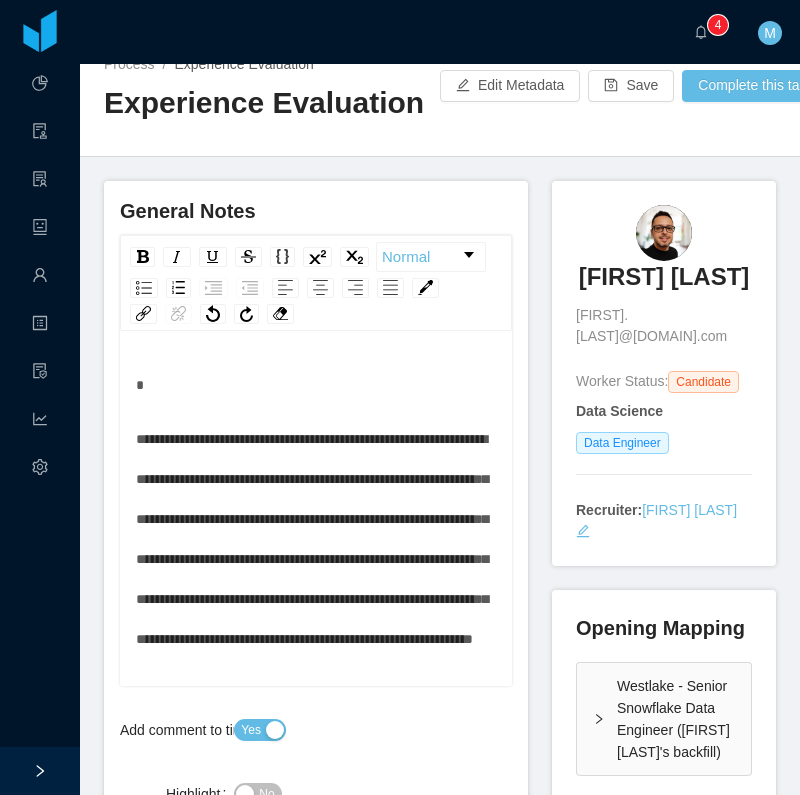 scroll, scrollTop: 0, scrollLeft: 0, axis: both 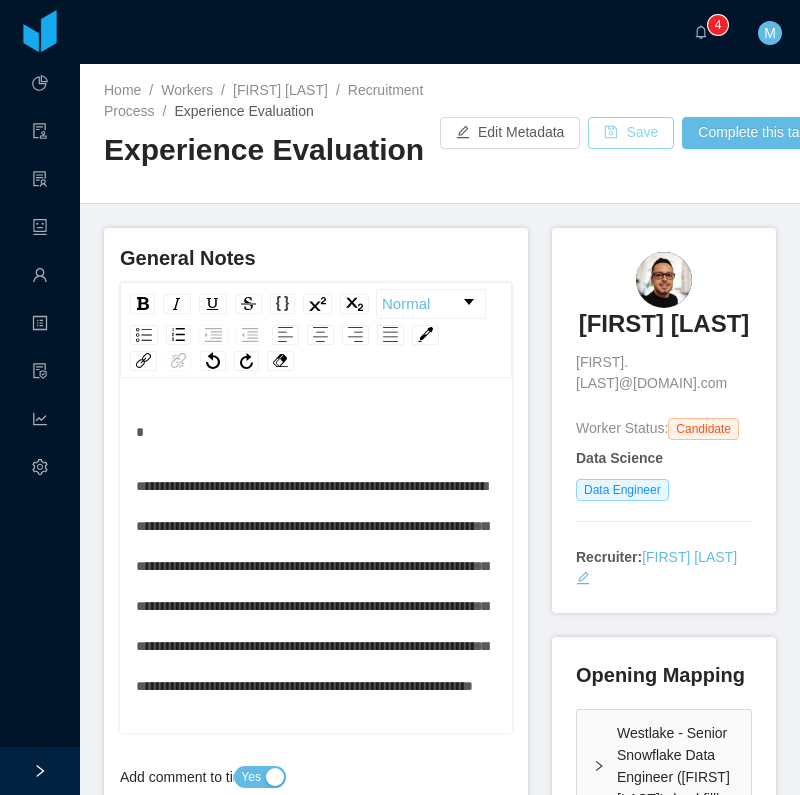 click on "Save" at bounding box center (631, 133) 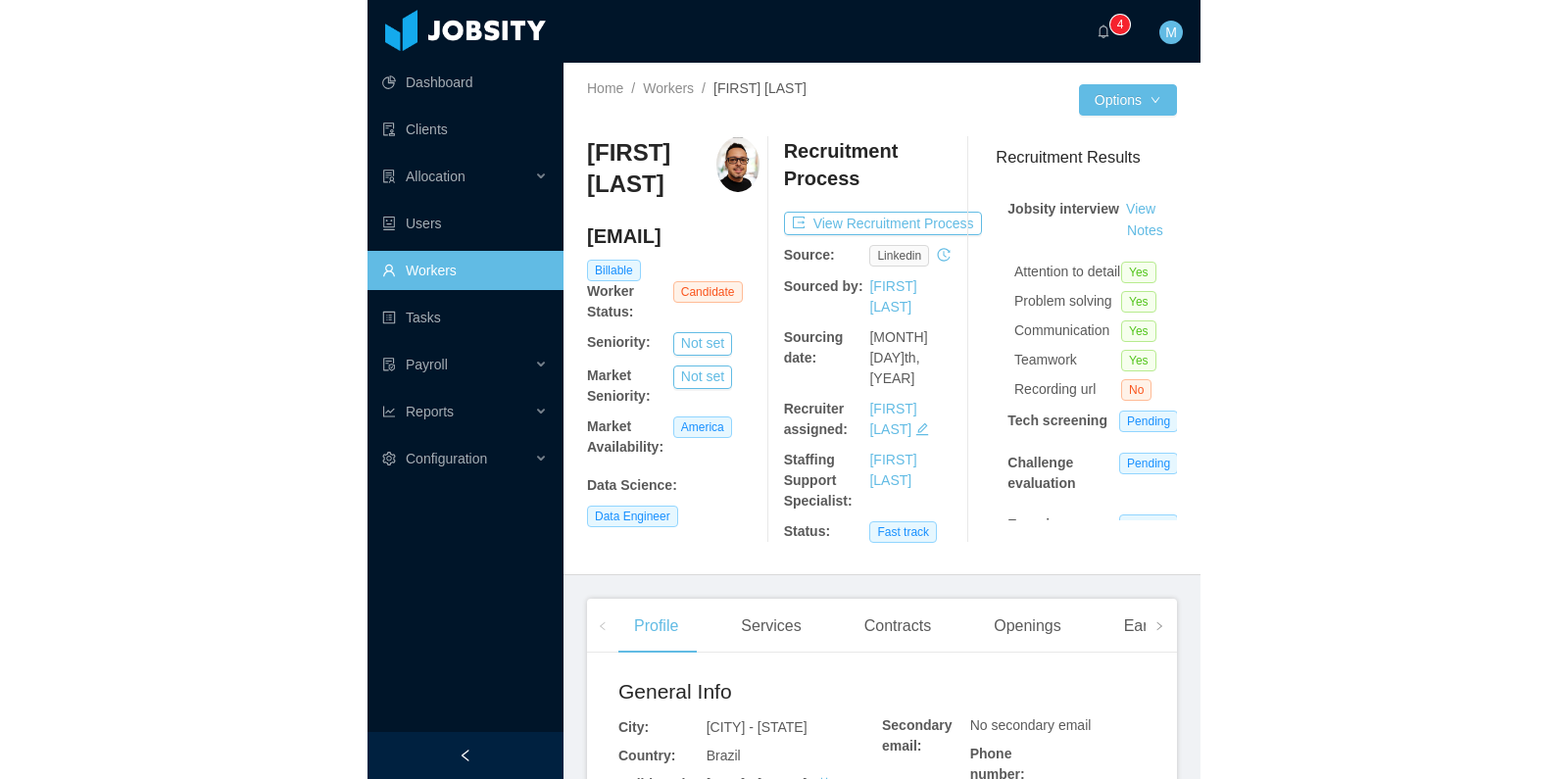 scroll, scrollTop: 0, scrollLeft: 0, axis: both 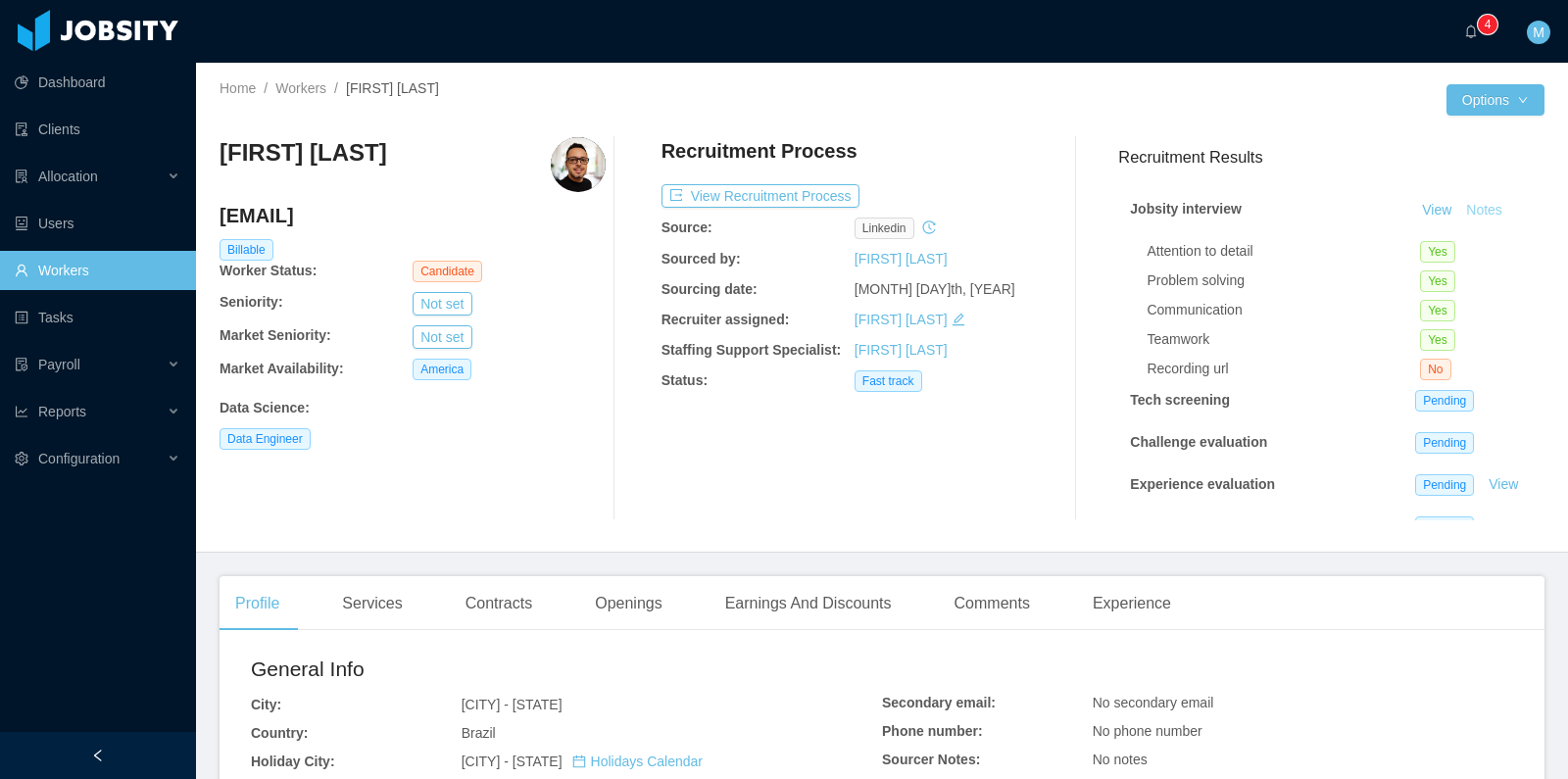 click on "Notes" at bounding box center [1484, 211] 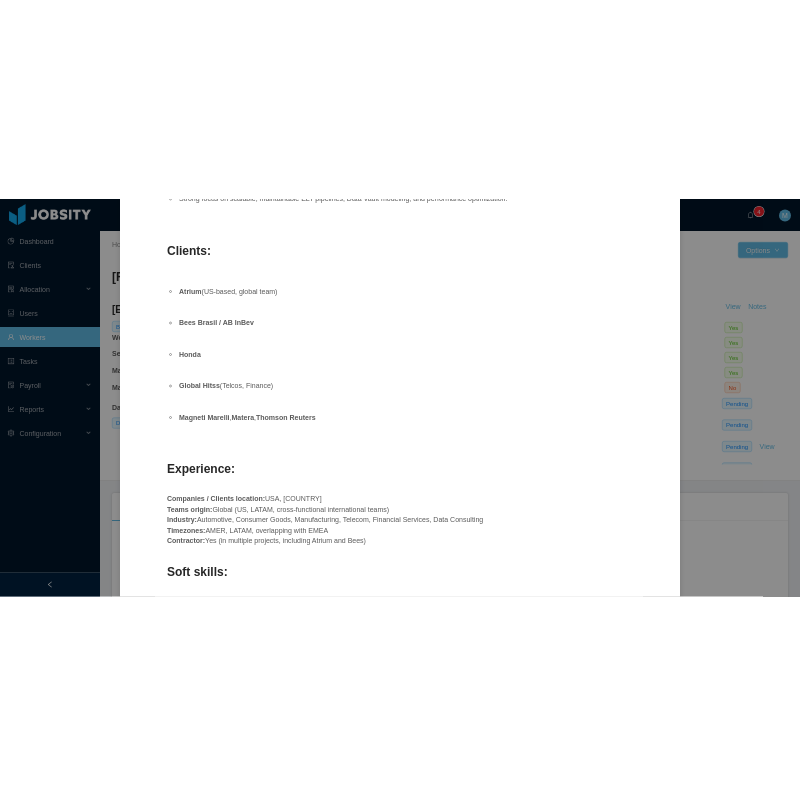 scroll, scrollTop: 0, scrollLeft: 0, axis: both 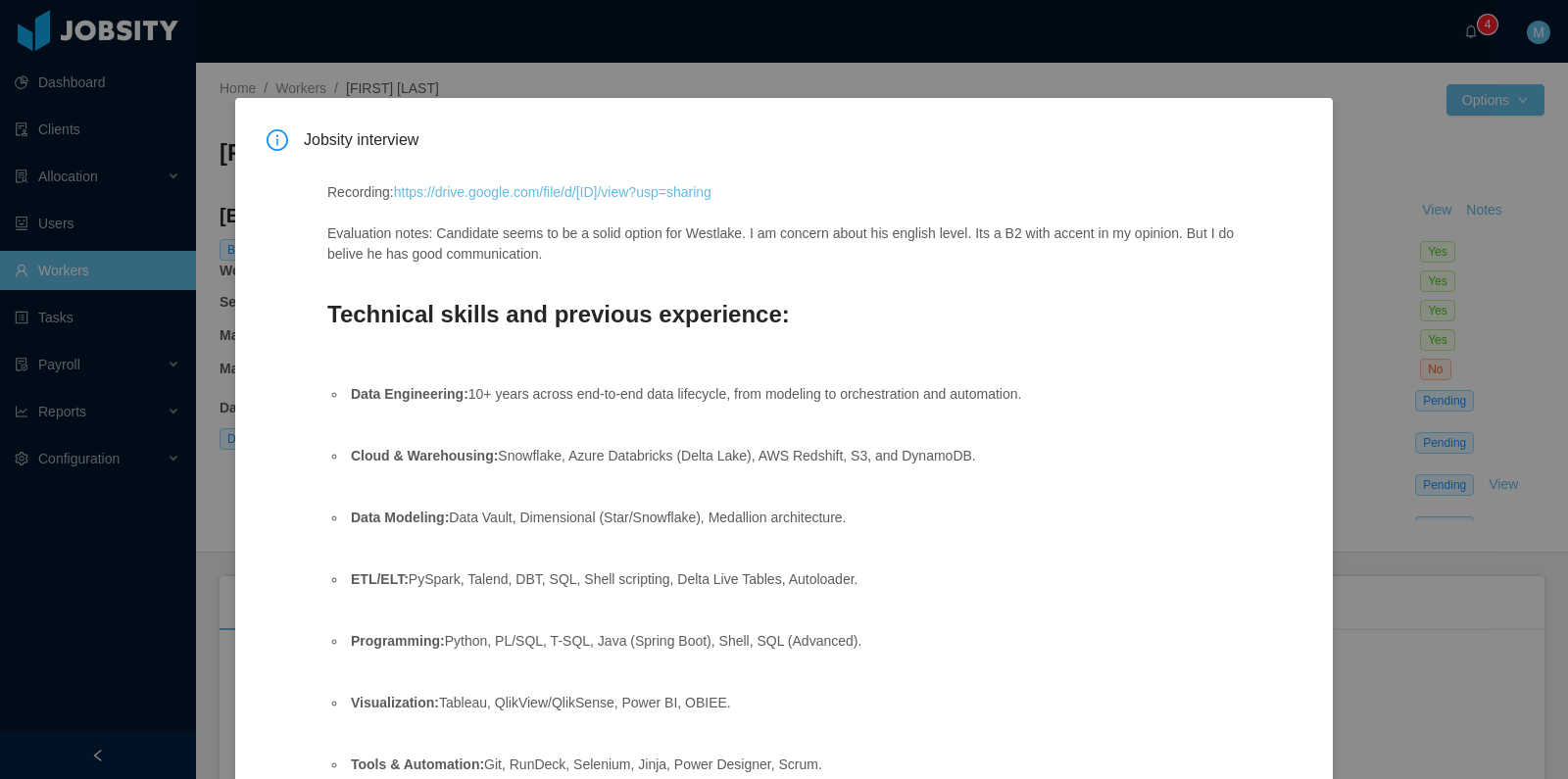 drag, startPoint x: 995, startPoint y: 188, endPoint x: 405, endPoint y: 200, distance: 590.12202 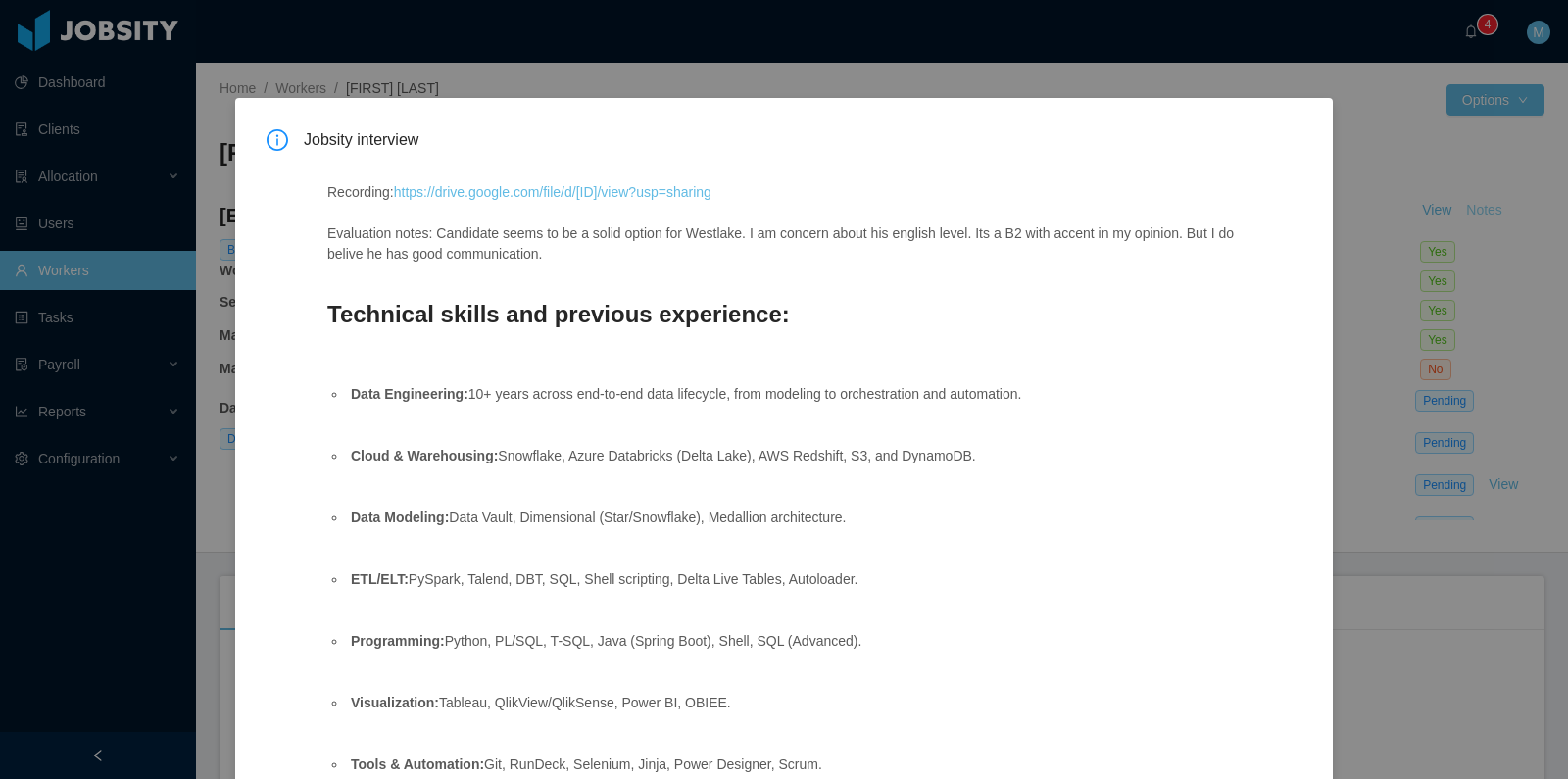type 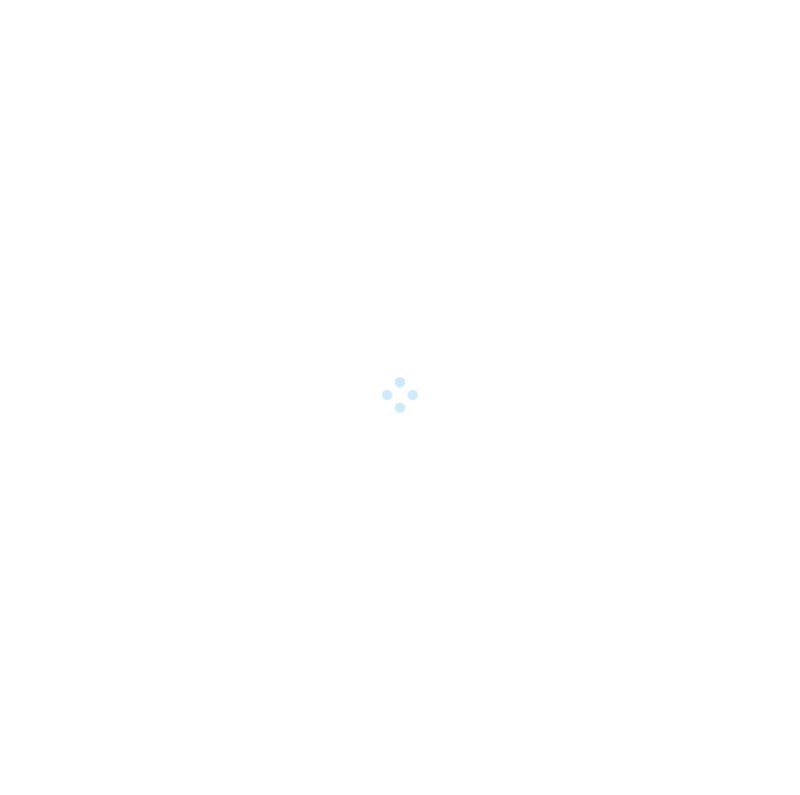 scroll, scrollTop: 0, scrollLeft: 0, axis: both 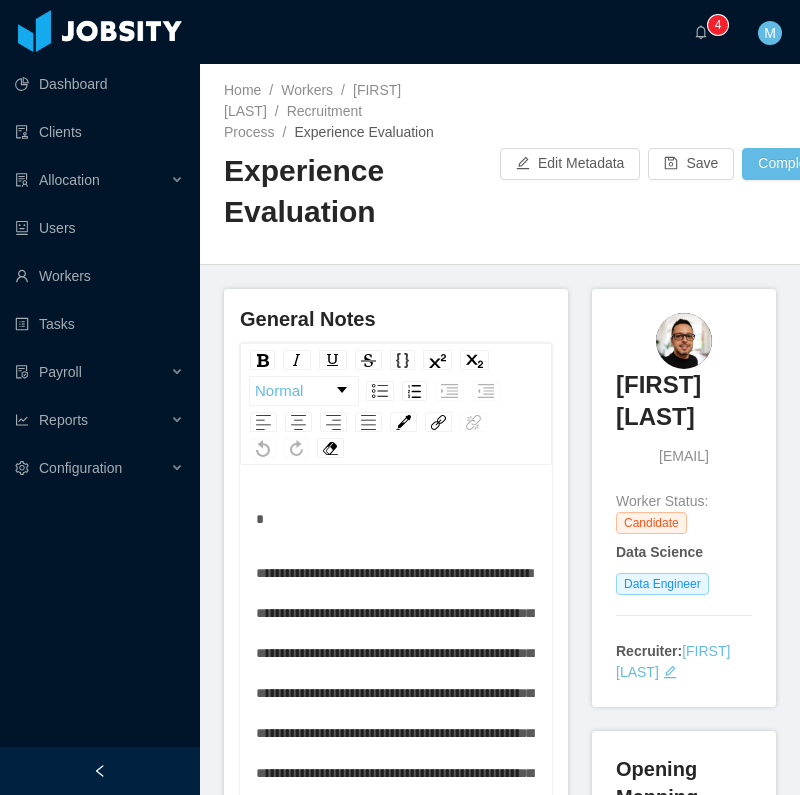 click on "**********" at bounding box center [394, 713] 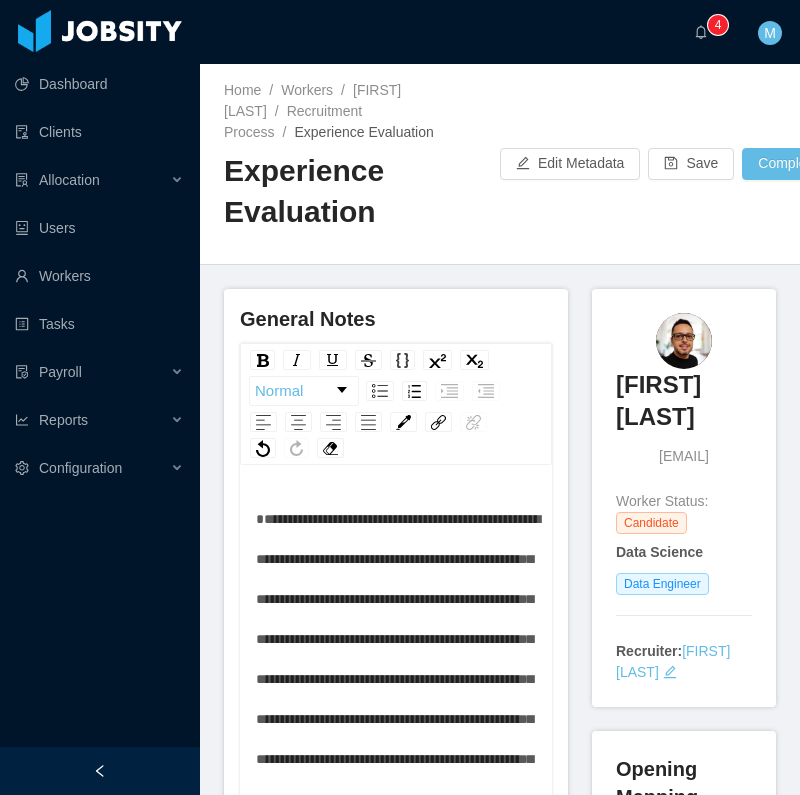 scroll, scrollTop: 12, scrollLeft: 0, axis: vertical 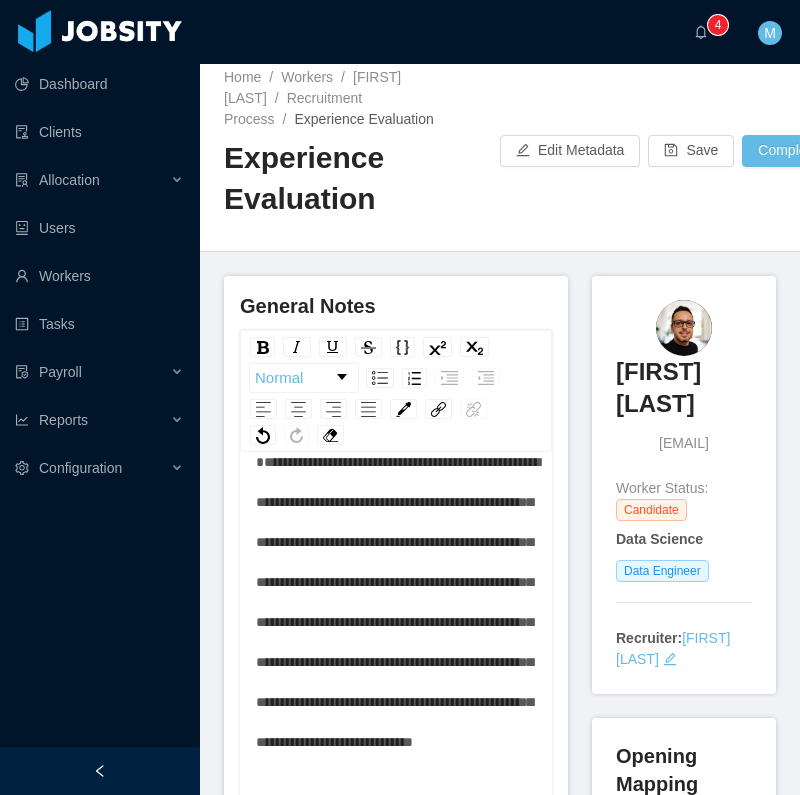 type 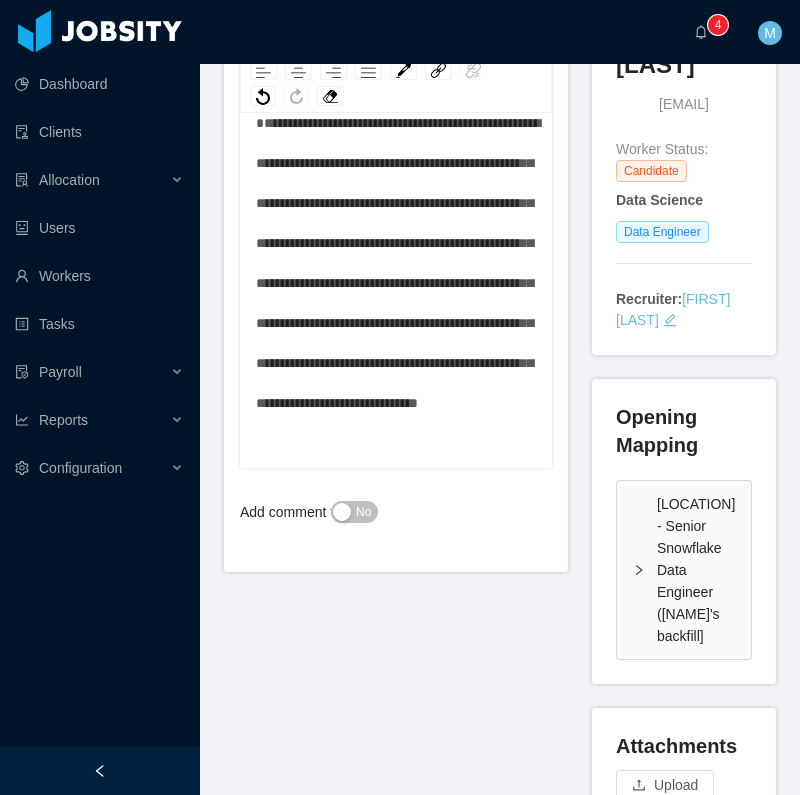 scroll, scrollTop: 265, scrollLeft: 0, axis: vertical 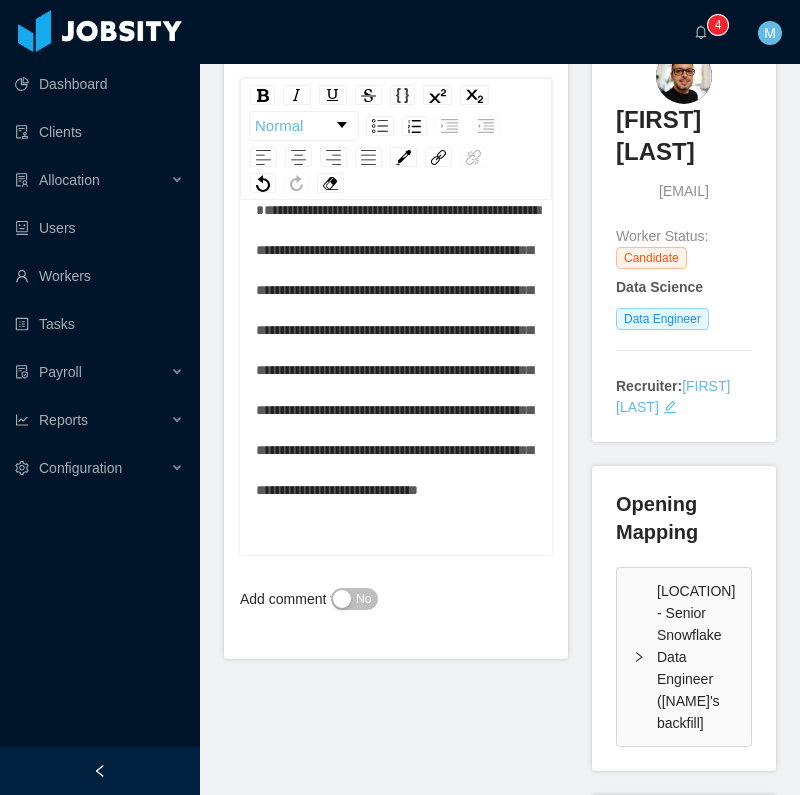 click on "No" at bounding box center [354, 599] 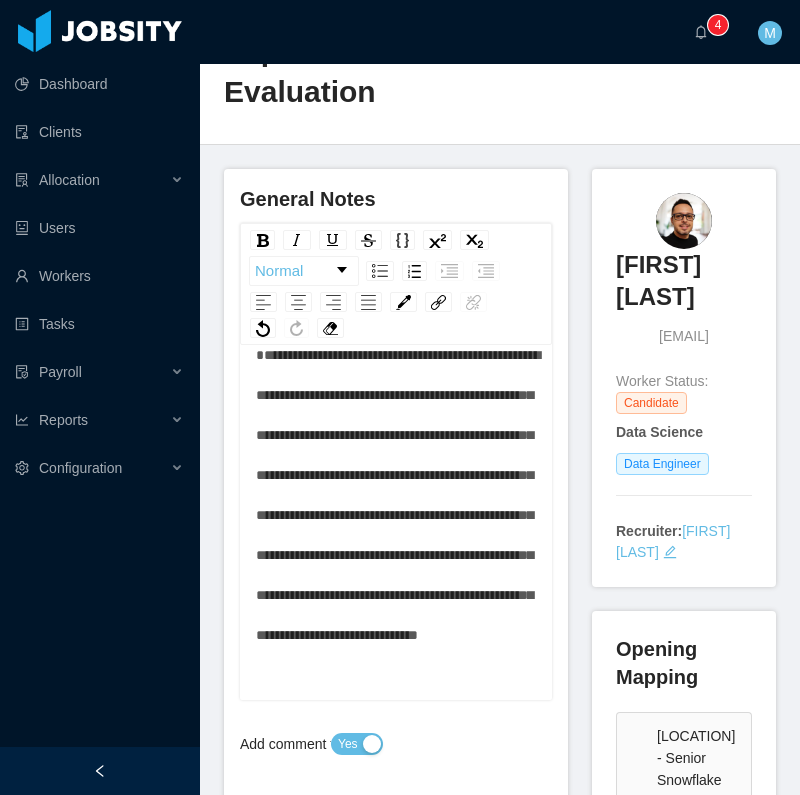 scroll, scrollTop: 0, scrollLeft: 0, axis: both 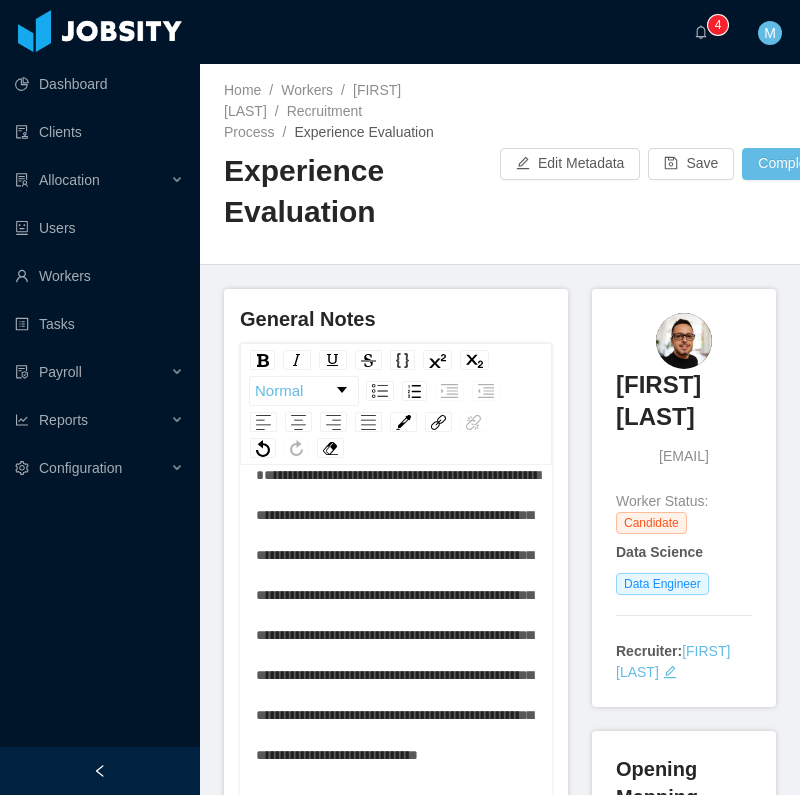 click 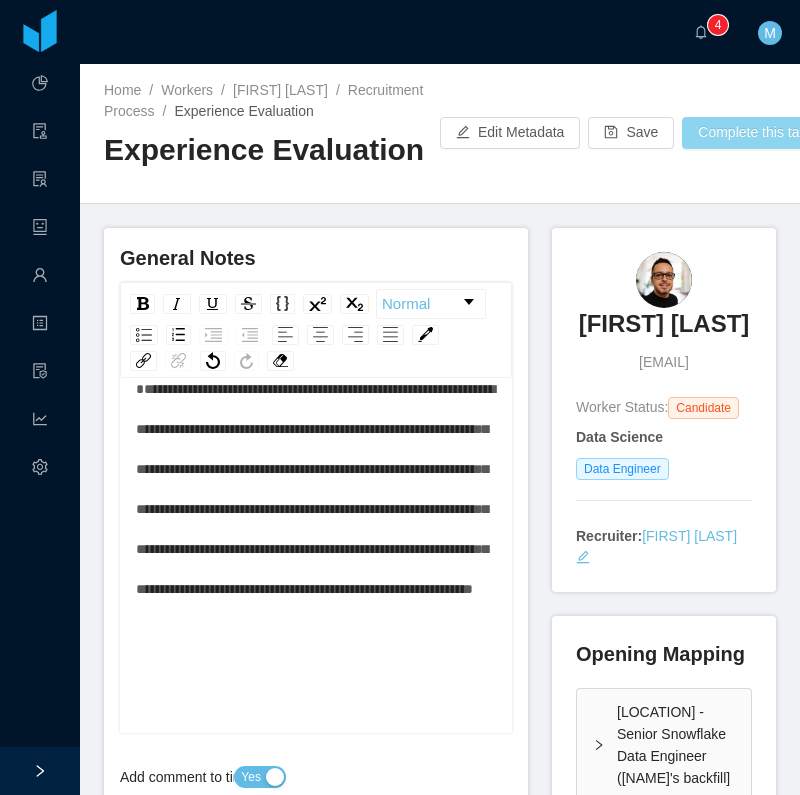 click on "Complete this task" at bounding box center [765, 133] 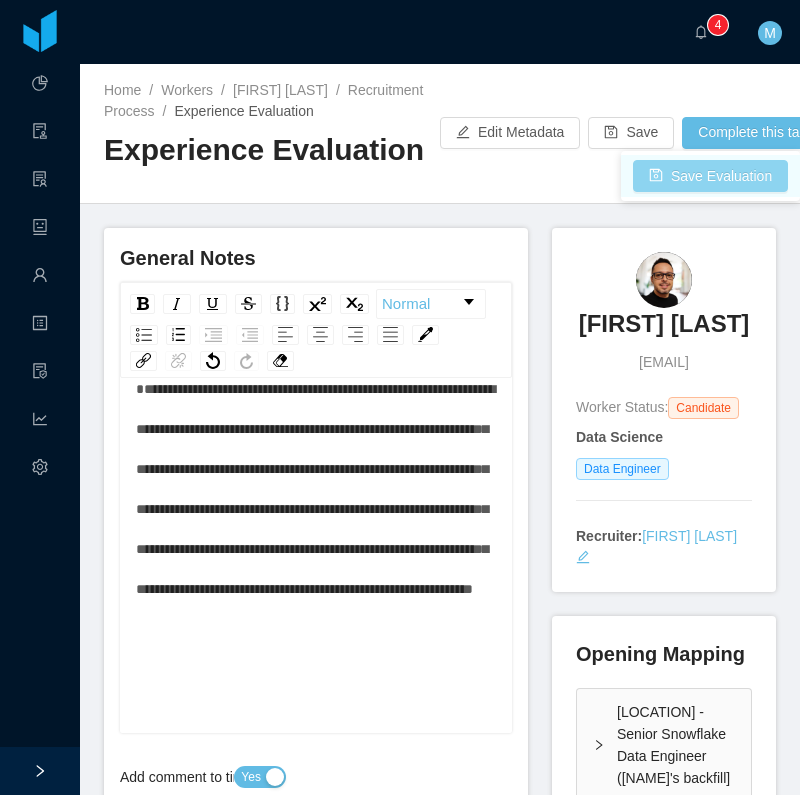 click on "Save Evaluation" at bounding box center [710, 176] 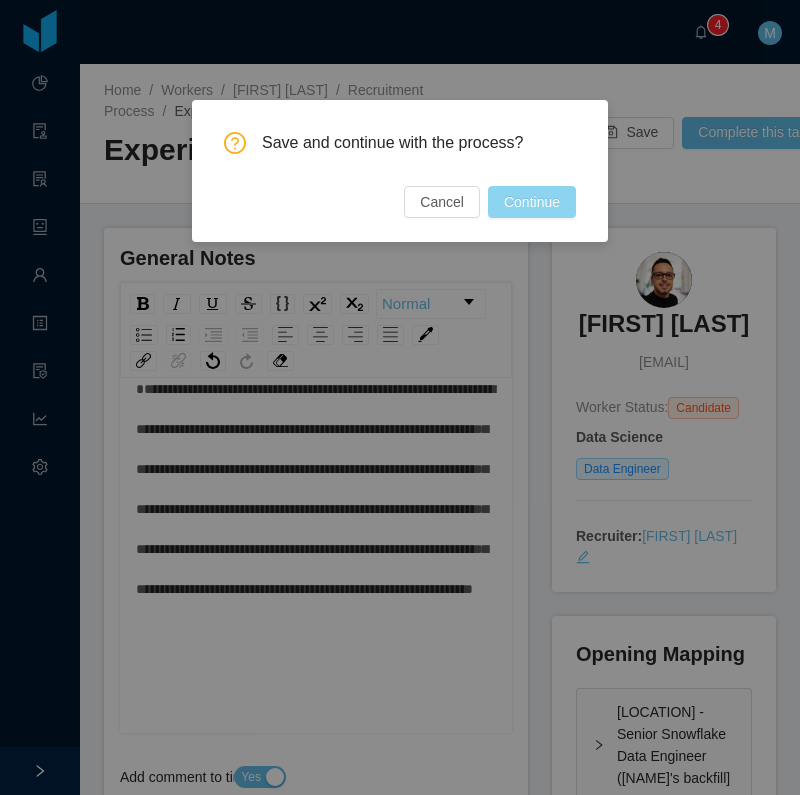 click on "Continue" at bounding box center (532, 202) 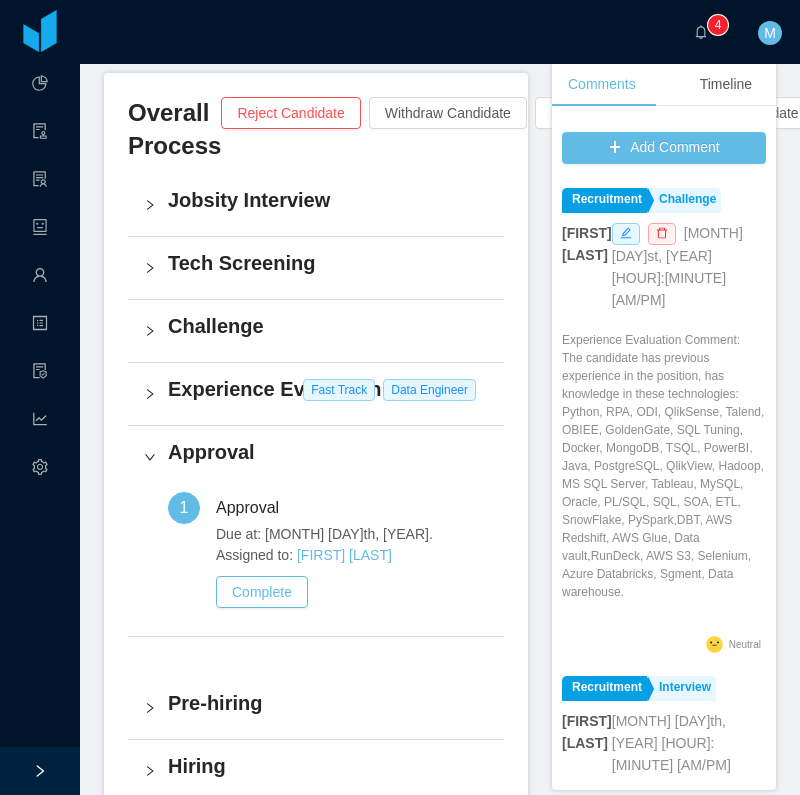 scroll, scrollTop: 582, scrollLeft: 0, axis: vertical 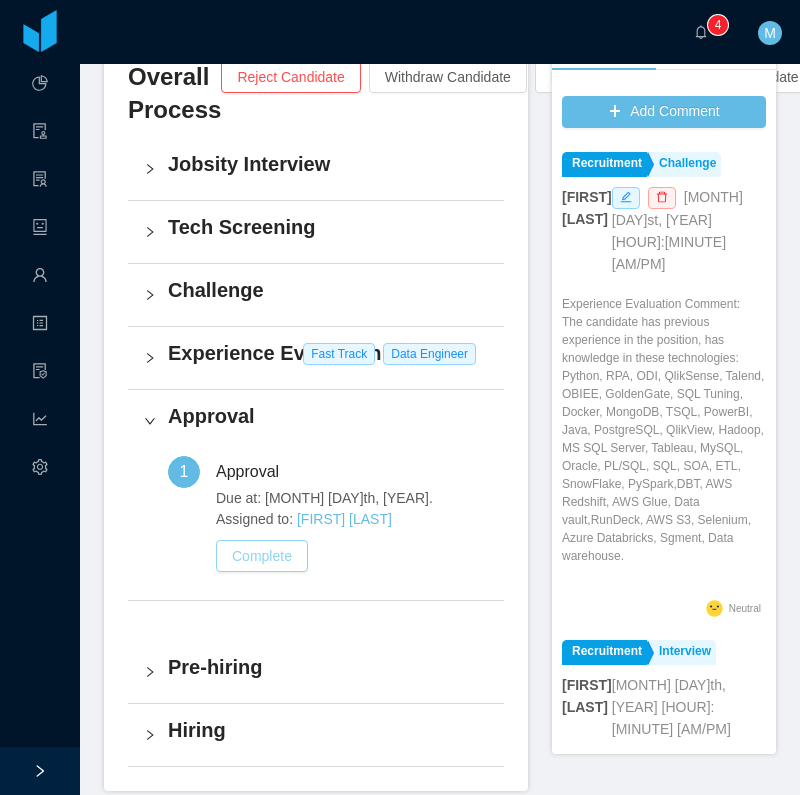 click on "Complete" at bounding box center [262, 556] 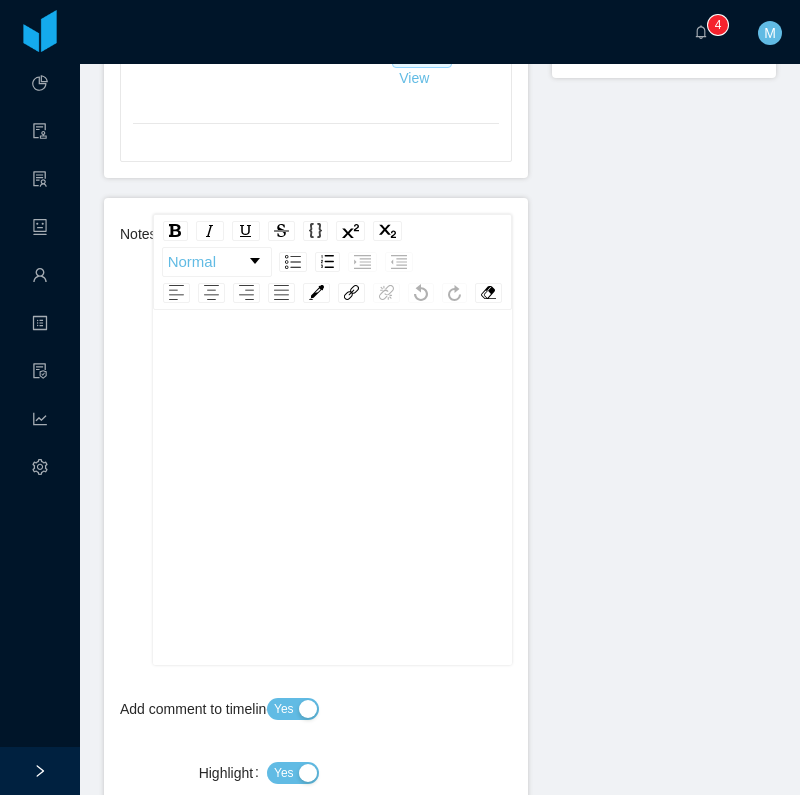 scroll, scrollTop: 807, scrollLeft: 0, axis: vertical 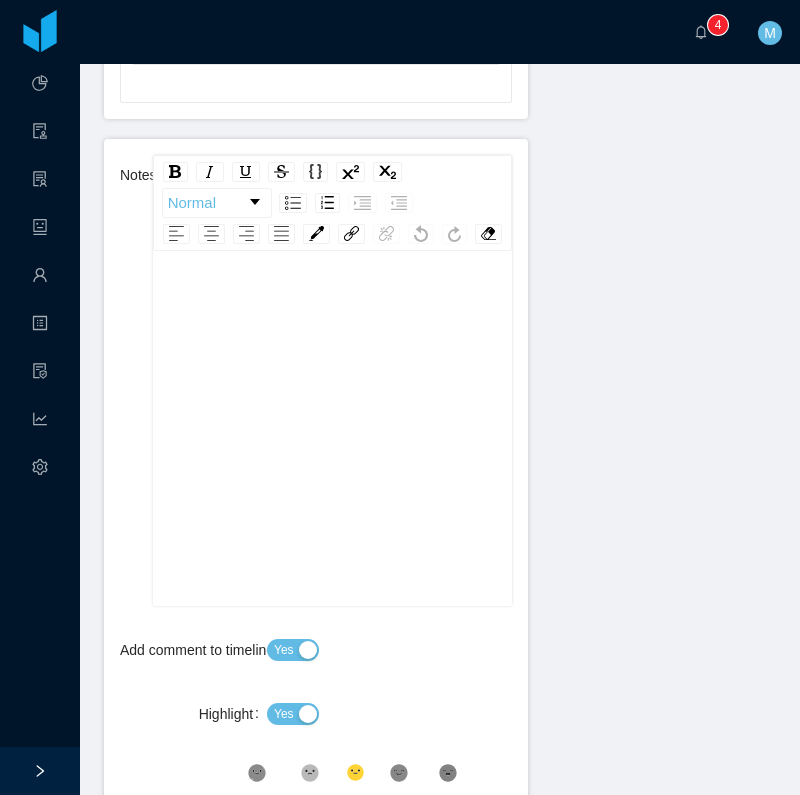 click at bounding box center (333, 417) 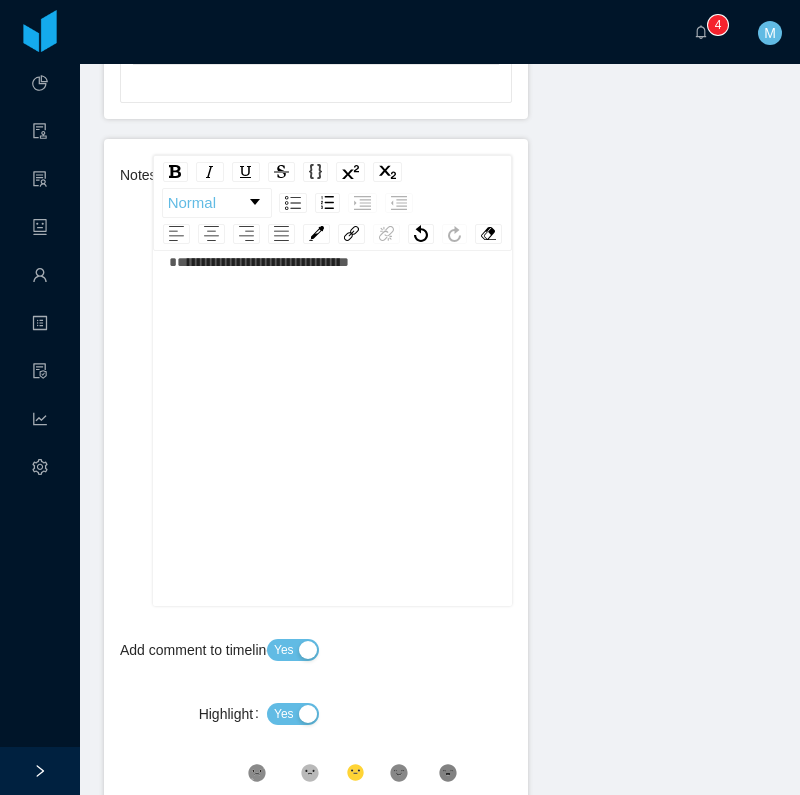 scroll, scrollTop: 42, scrollLeft: 0, axis: vertical 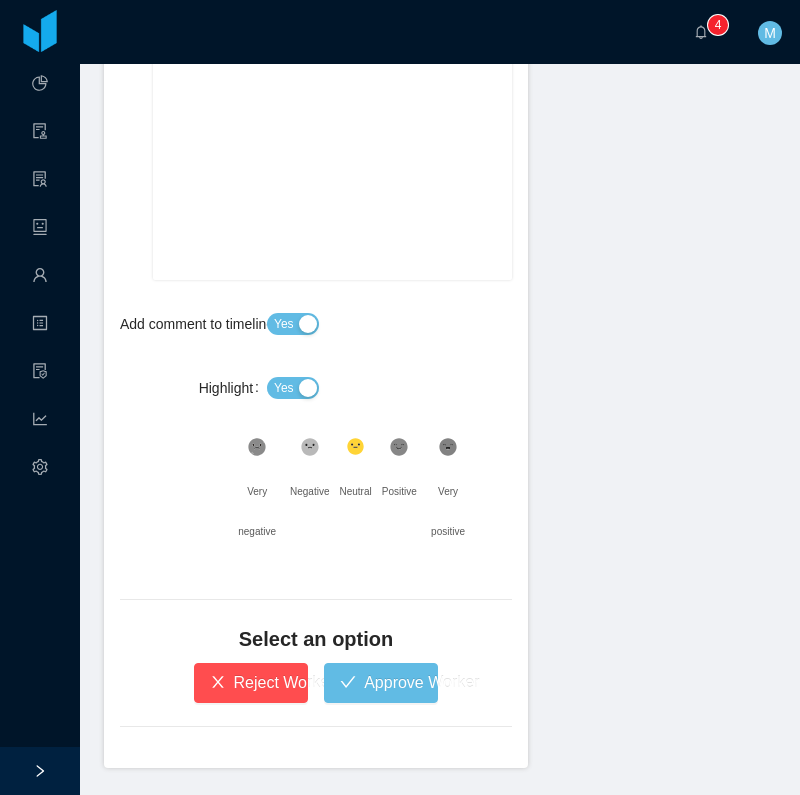 click on "Yes" at bounding box center [284, 388] 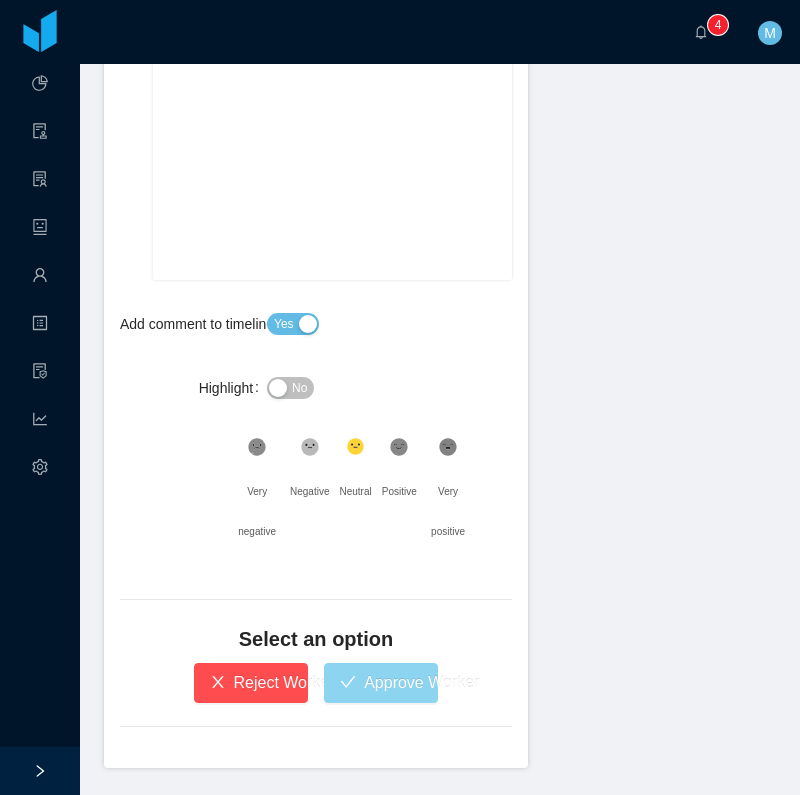 click on "Approve Worker" at bounding box center (381, 683) 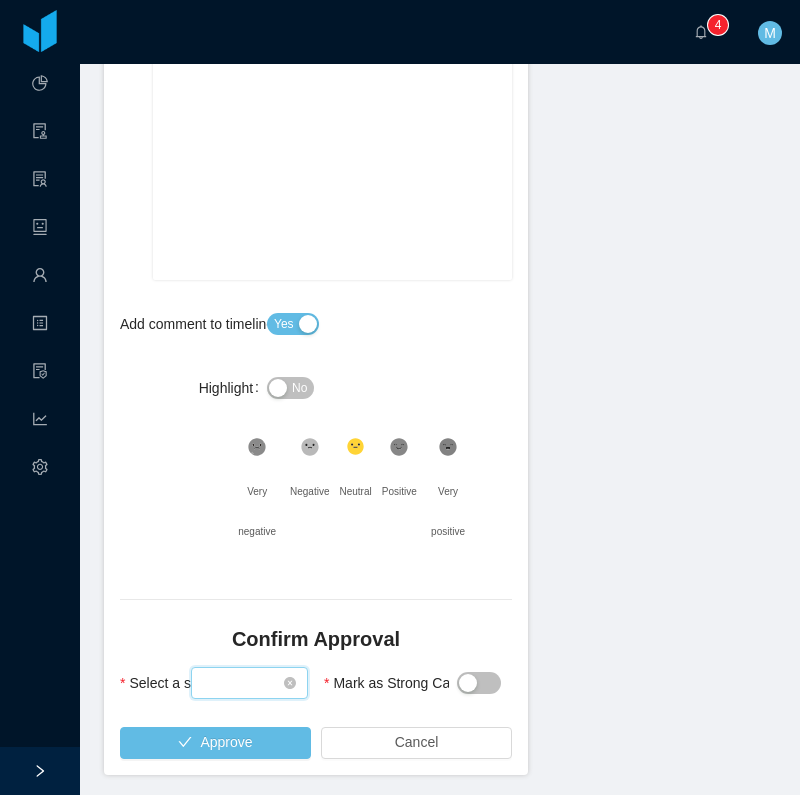click on "Select seniority" at bounding box center (243, 683) 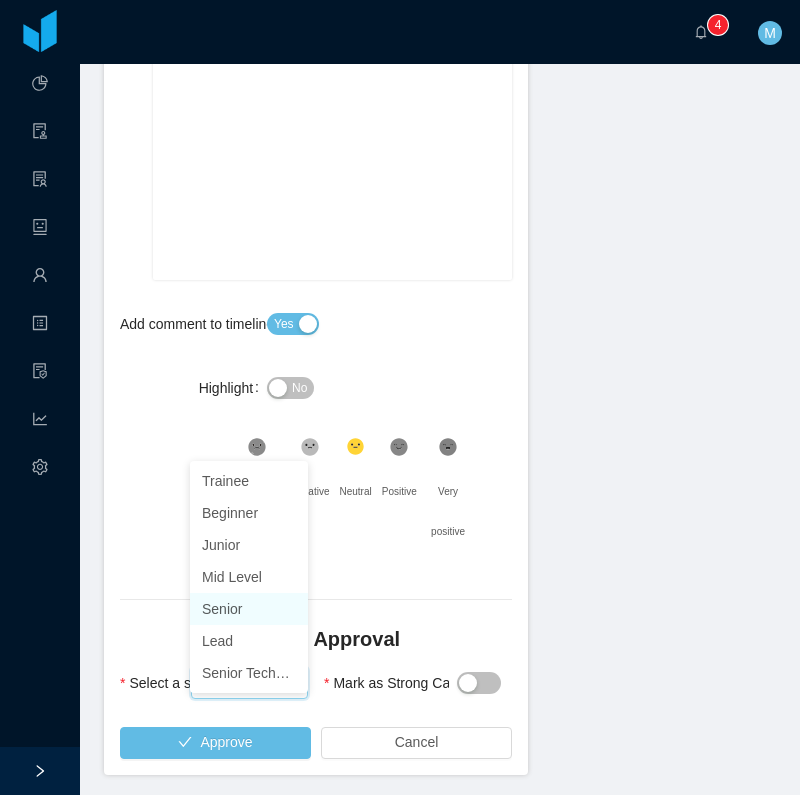 click on "Senior" at bounding box center (249, 609) 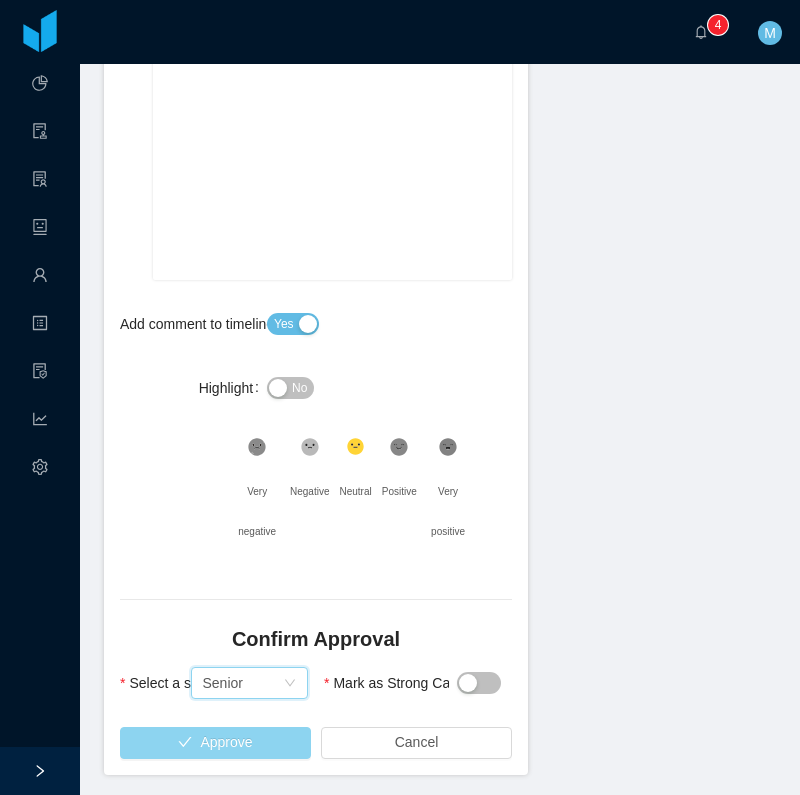 click on "Approve" at bounding box center (215, 743) 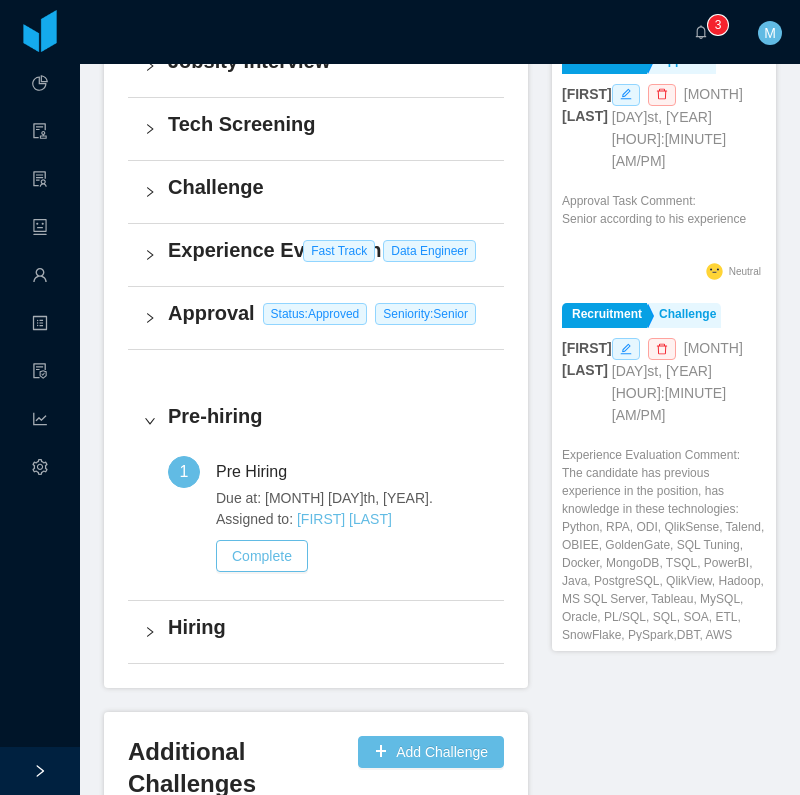 scroll, scrollTop: 0, scrollLeft: 0, axis: both 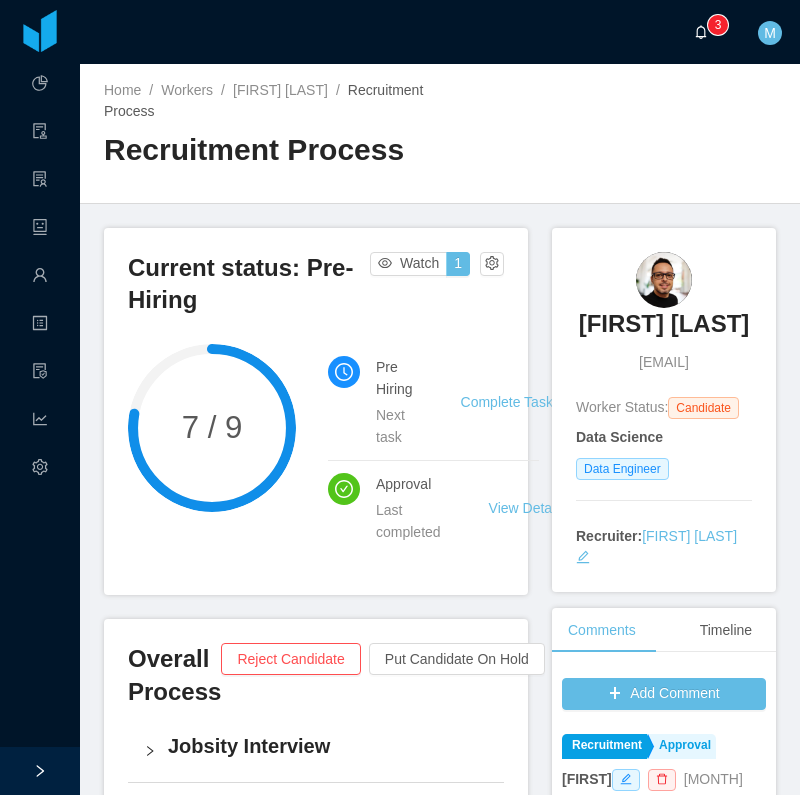 click 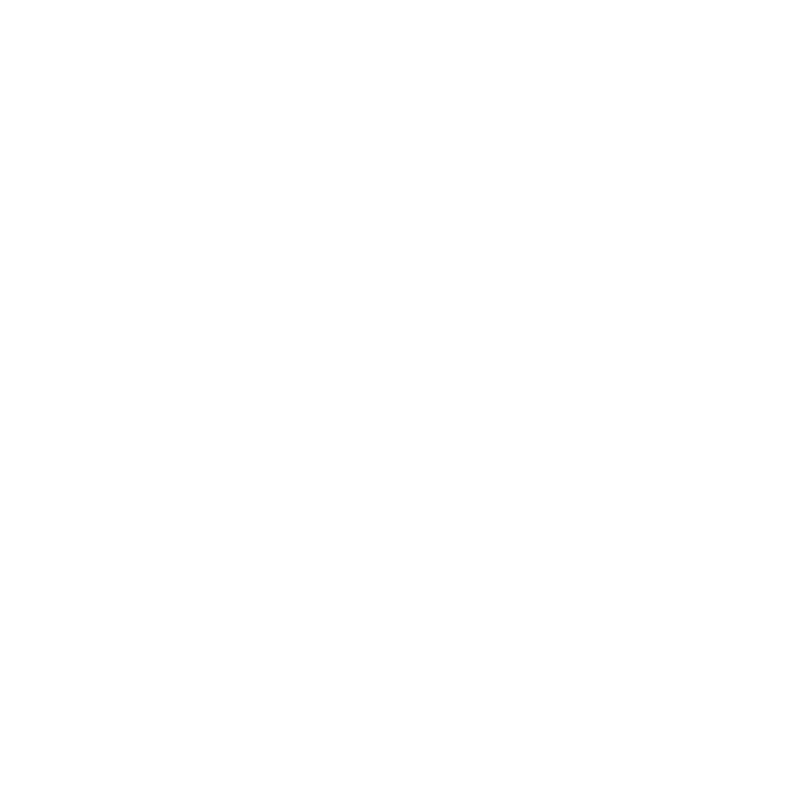 scroll, scrollTop: 0, scrollLeft: 0, axis: both 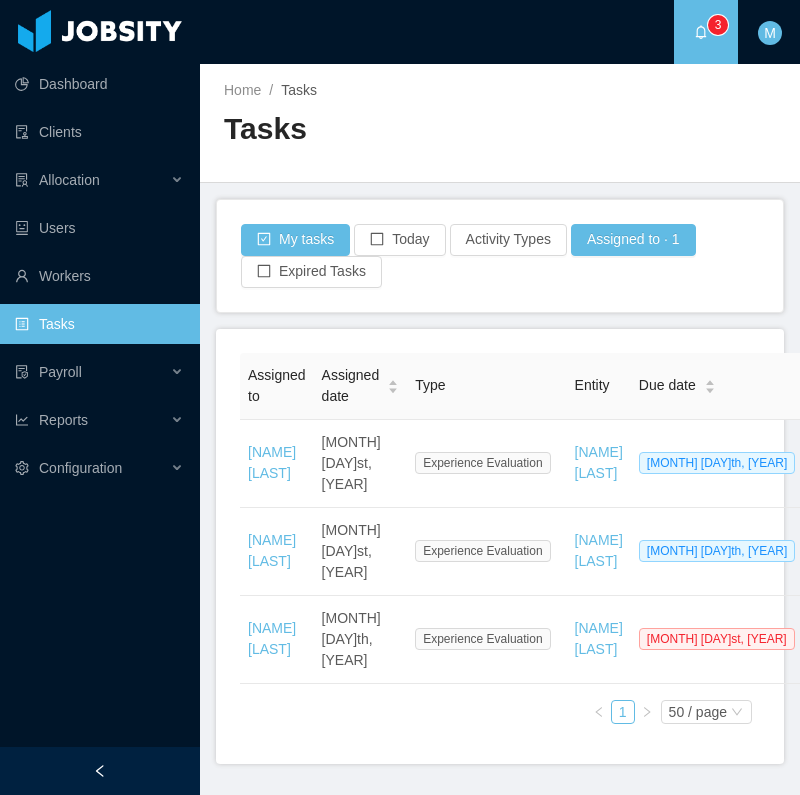 click 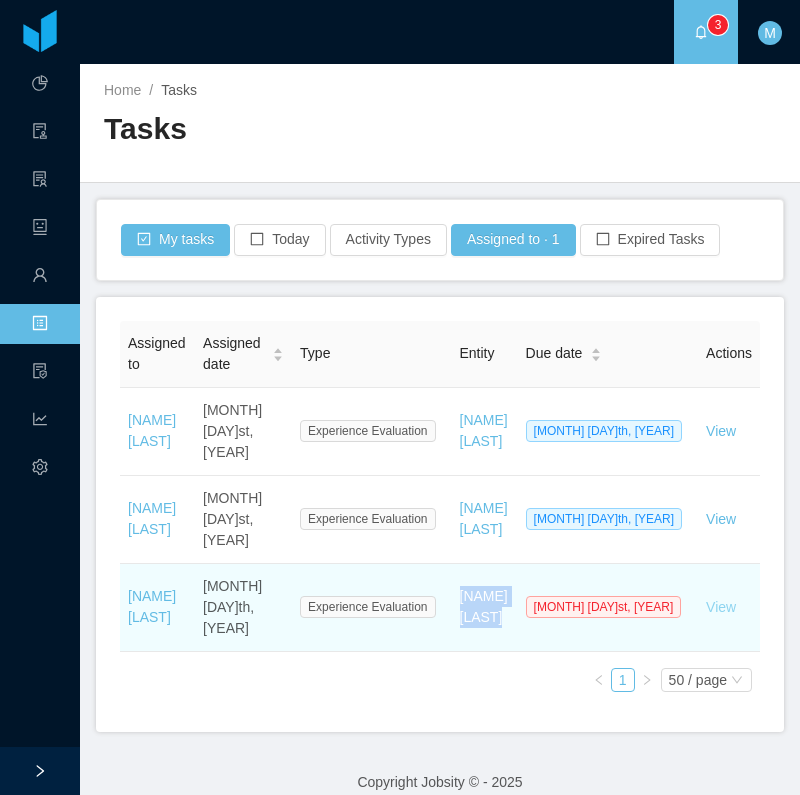 click on "View" at bounding box center (721, 607) 